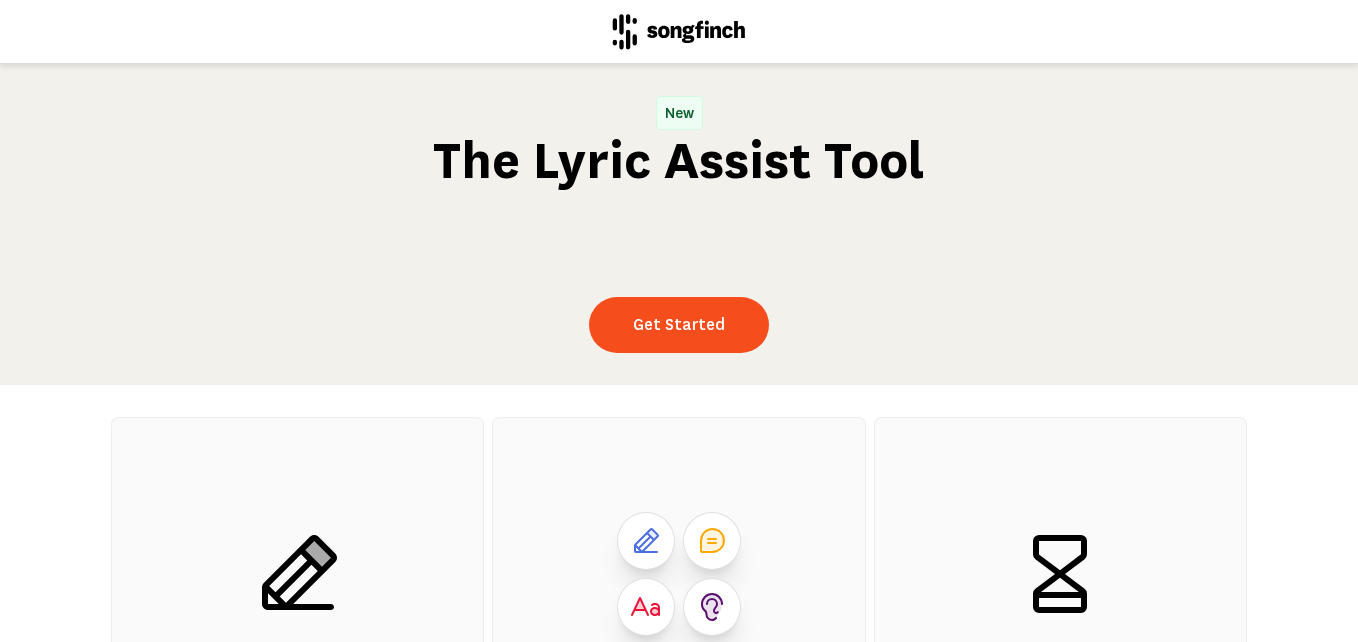 scroll, scrollTop: 0, scrollLeft: 0, axis: both 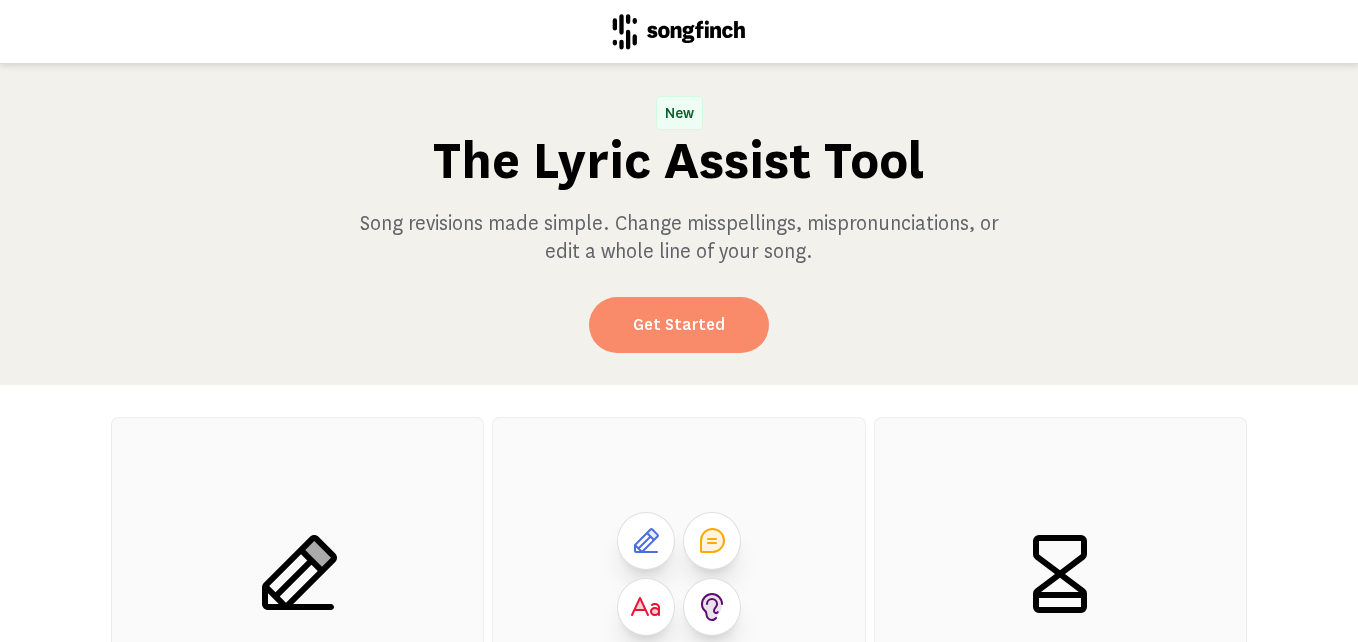 click on "Get Started" at bounding box center [679, 325] 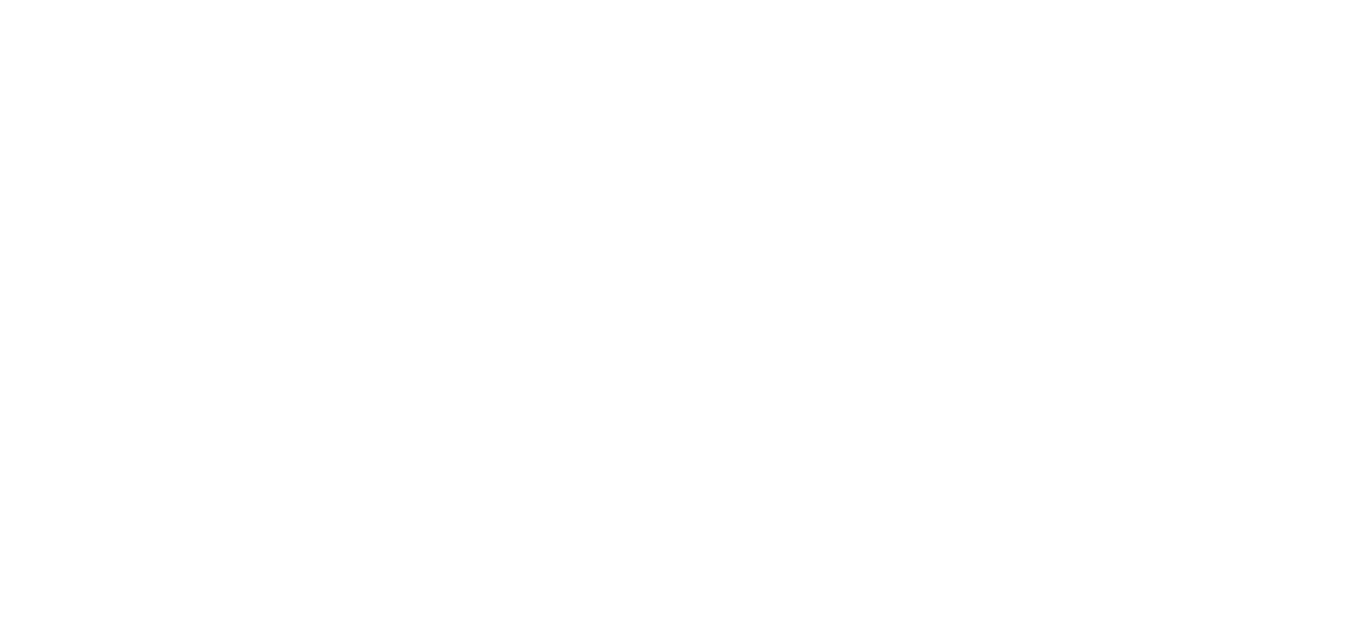 scroll, scrollTop: 0, scrollLeft: 0, axis: both 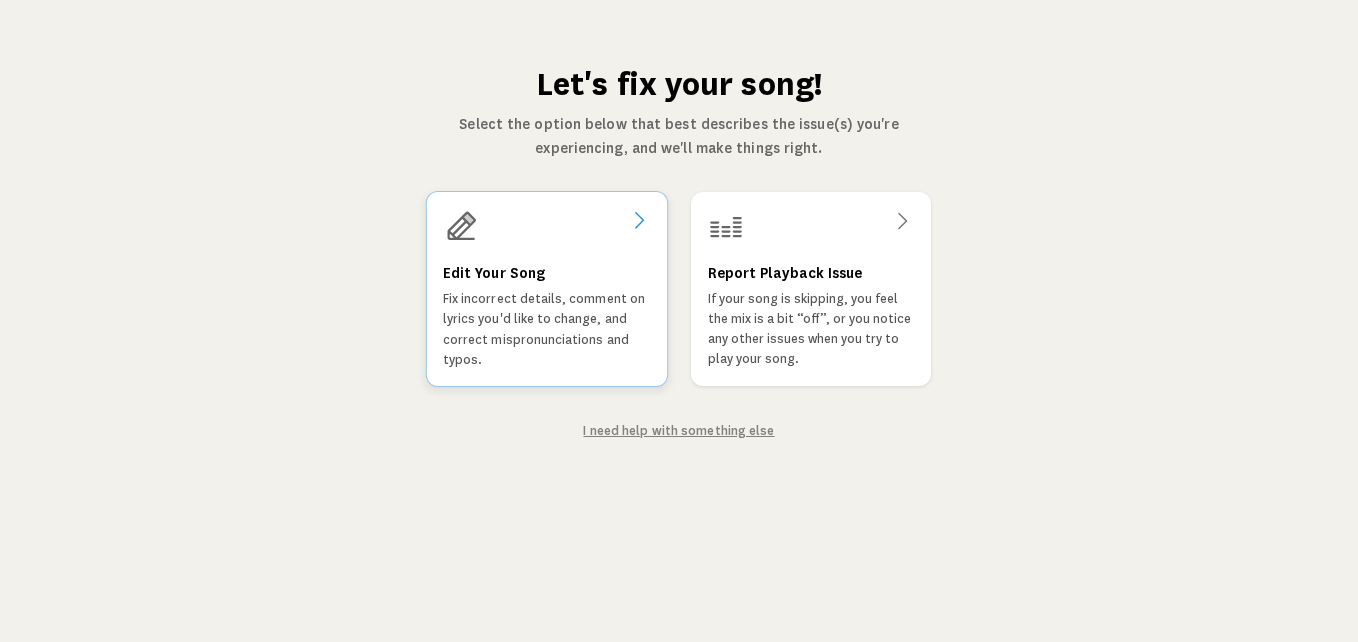 click on "Edit Your Song" at bounding box center (494, 273) 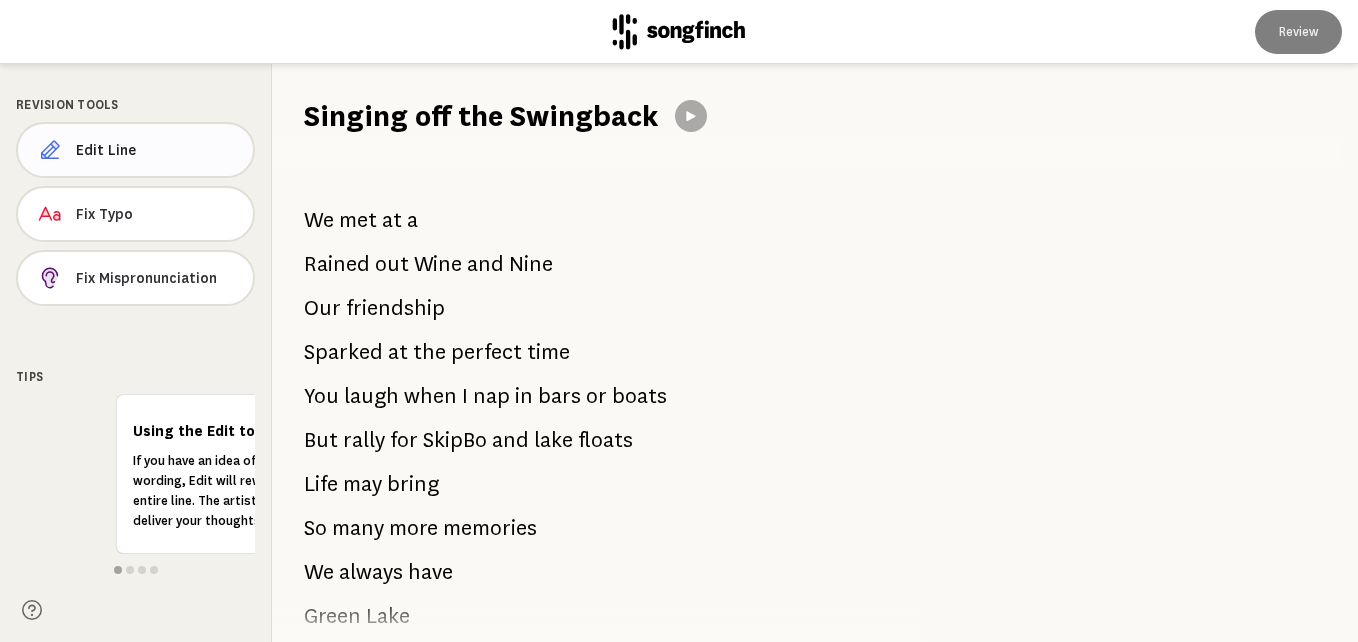 click on "Edit Line" at bounding box center (156, 150) 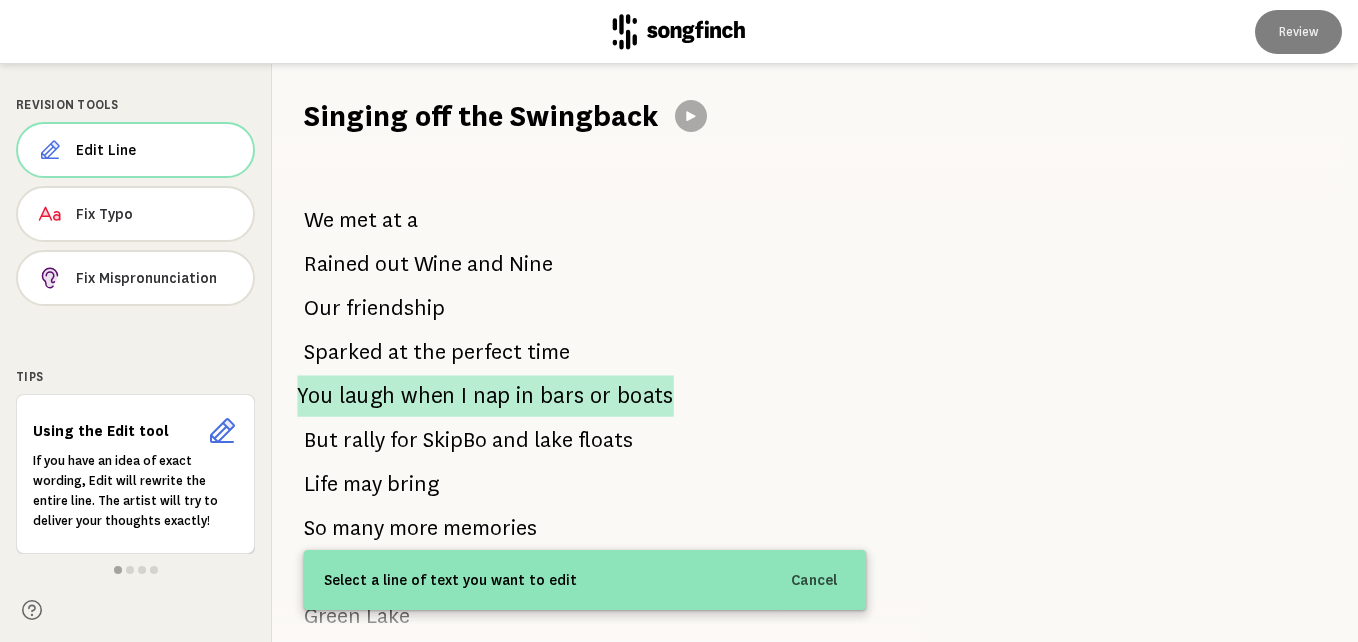 click on "when" at bounding box center [428, 395] 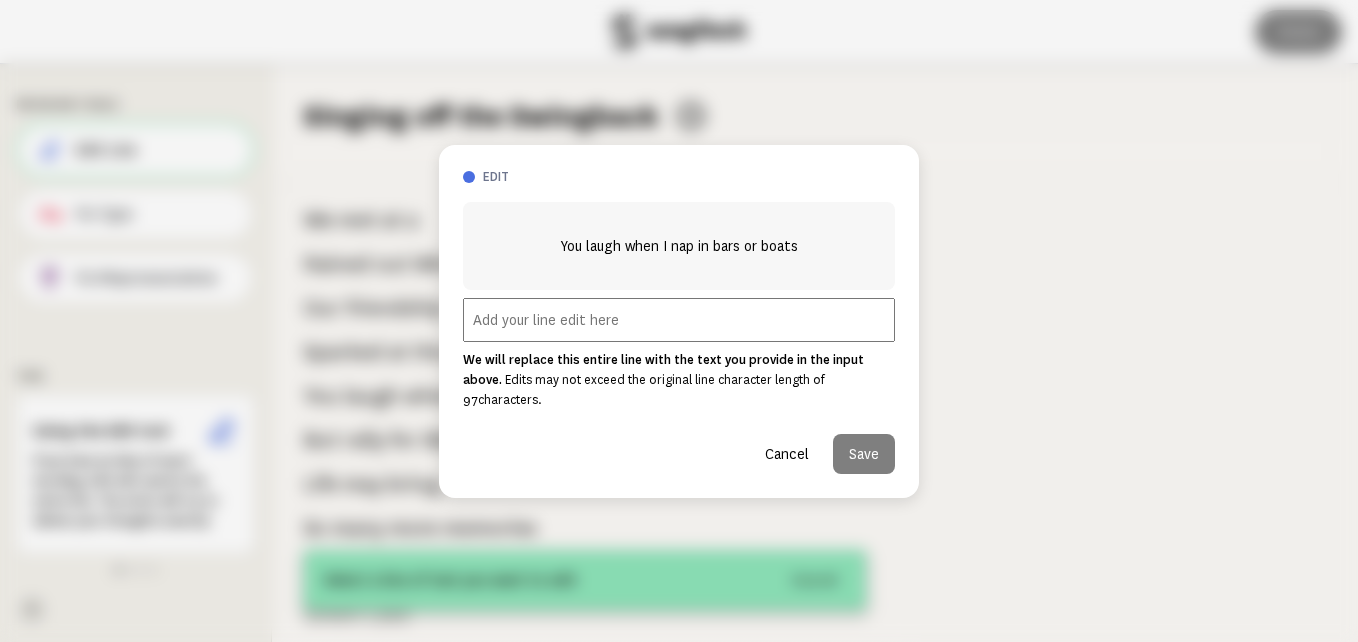 click at bounding box center (679, 320) 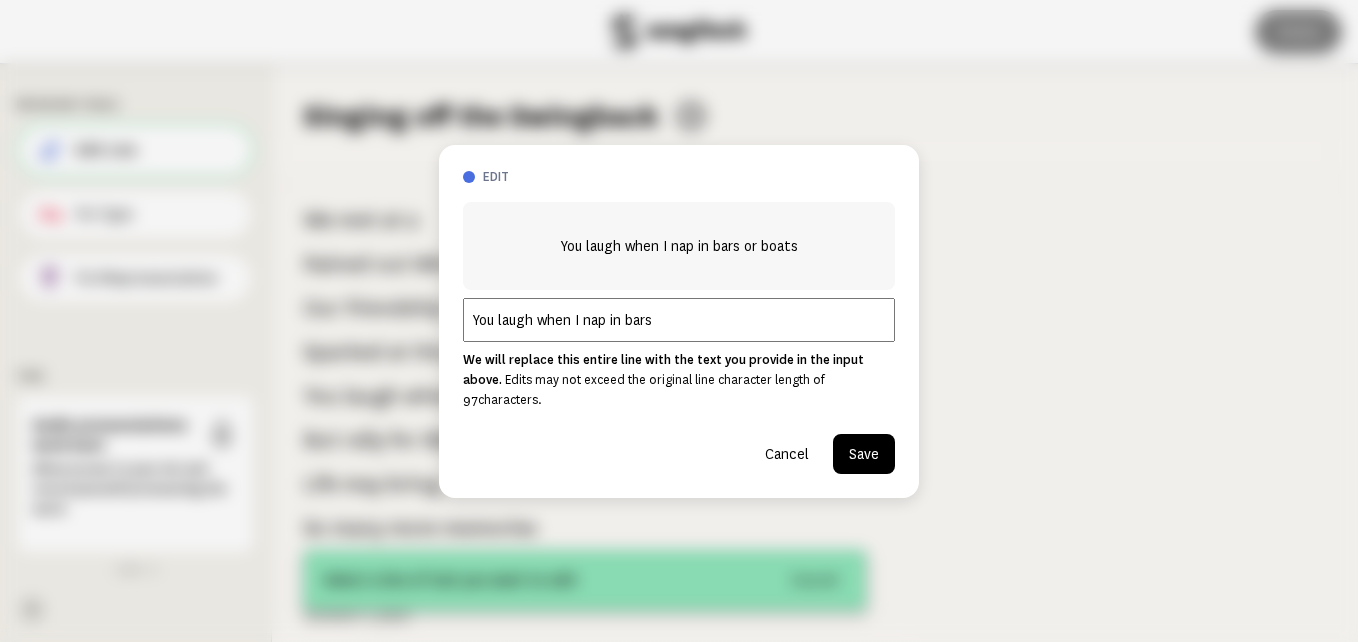 type on "You laugh when I nap in bars" 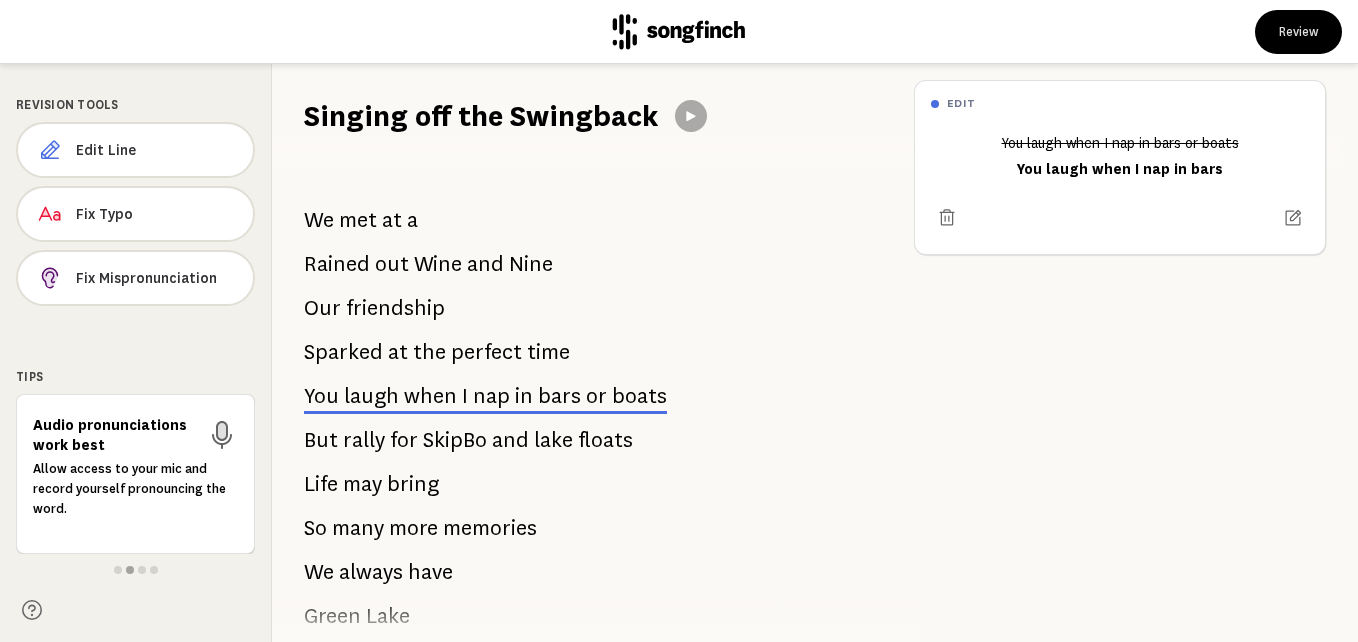 click on "for" at bounding box center (404, 440) 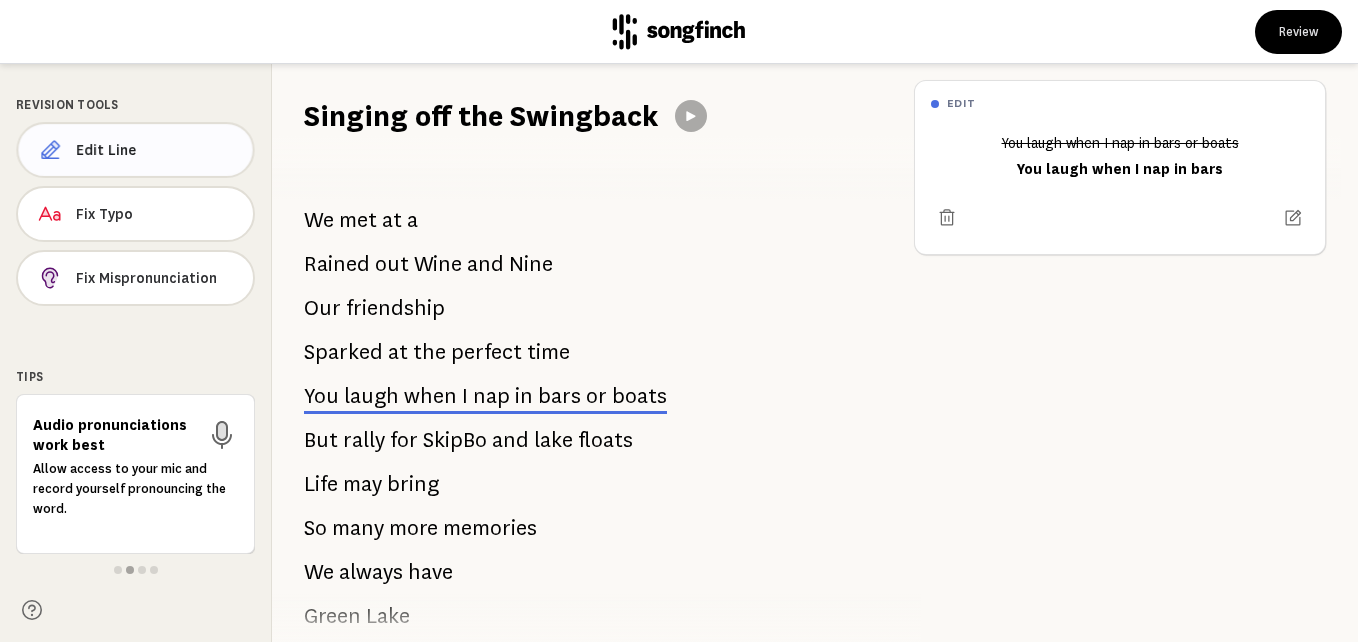 click on "Edit Line" at bounding box center [135, 150] 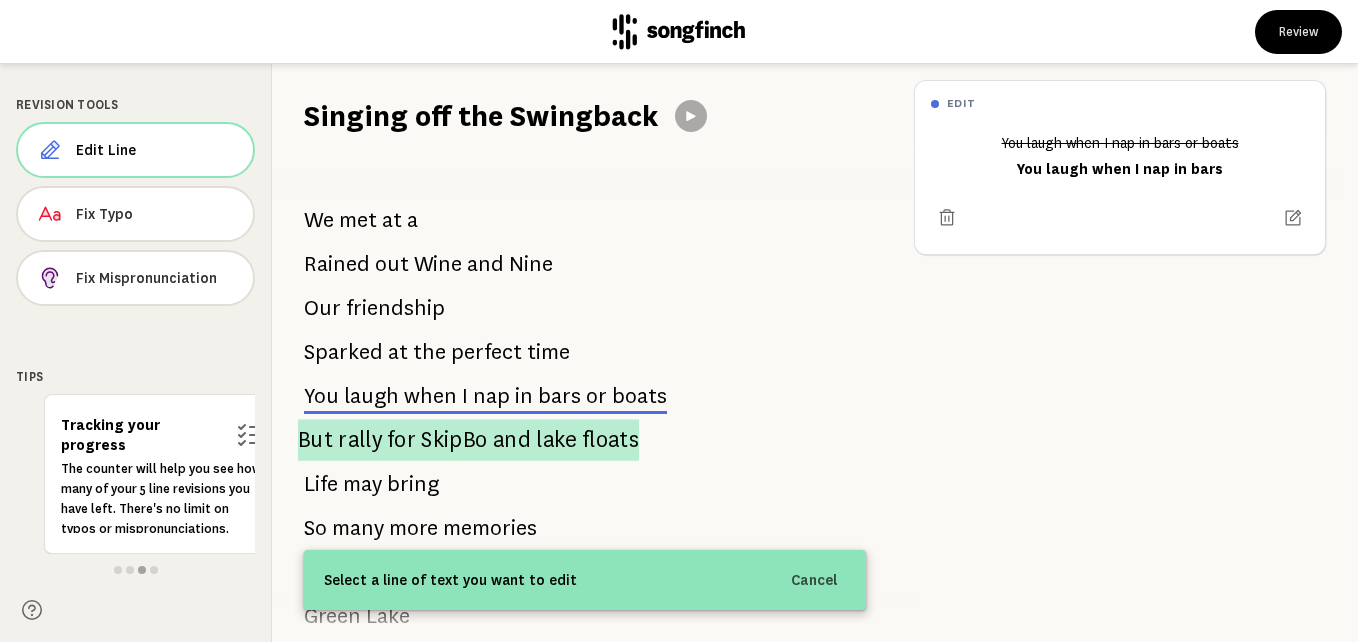 click on "But   rally   for   SkipBo   and   lake   floats" at bounding box center [468, 439] 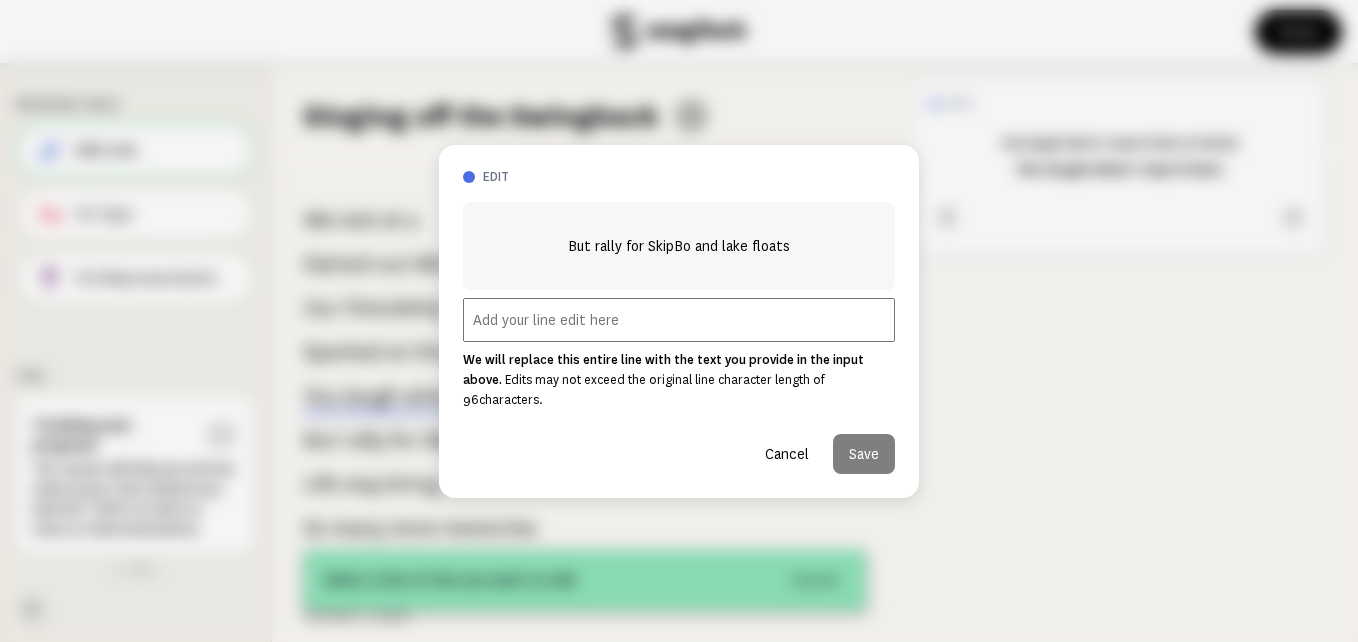 click at bounding box center [679, 320] 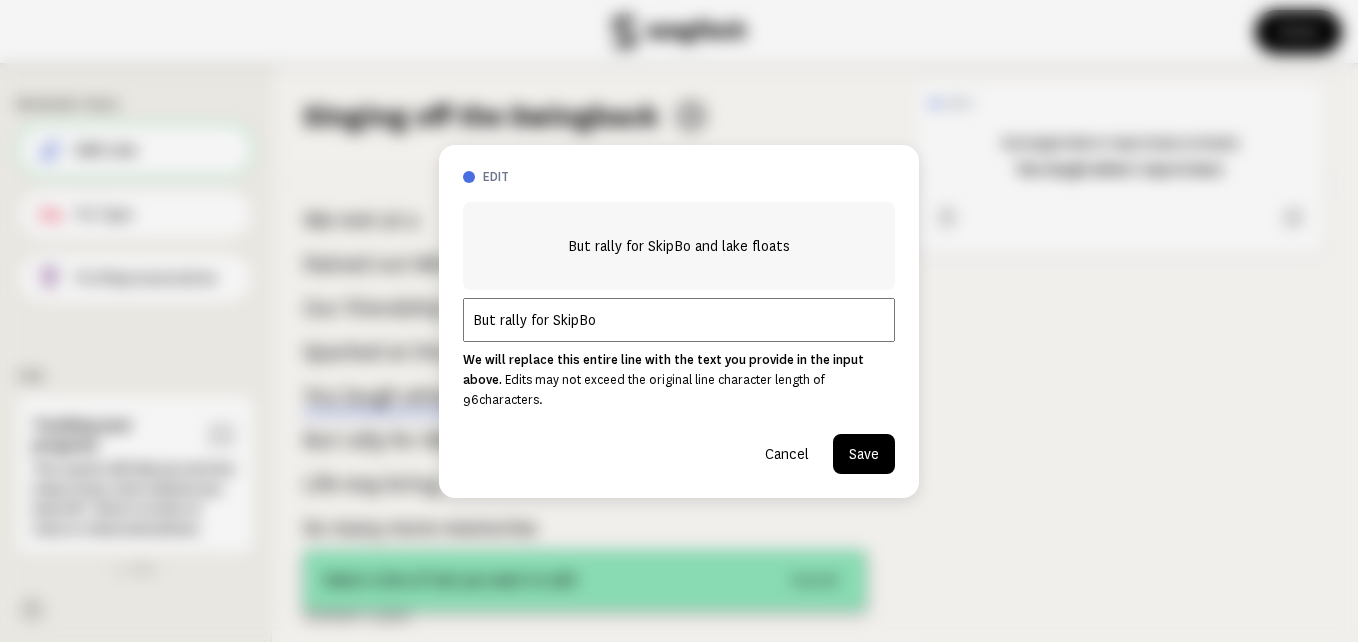type on "But rally for SkipBo" 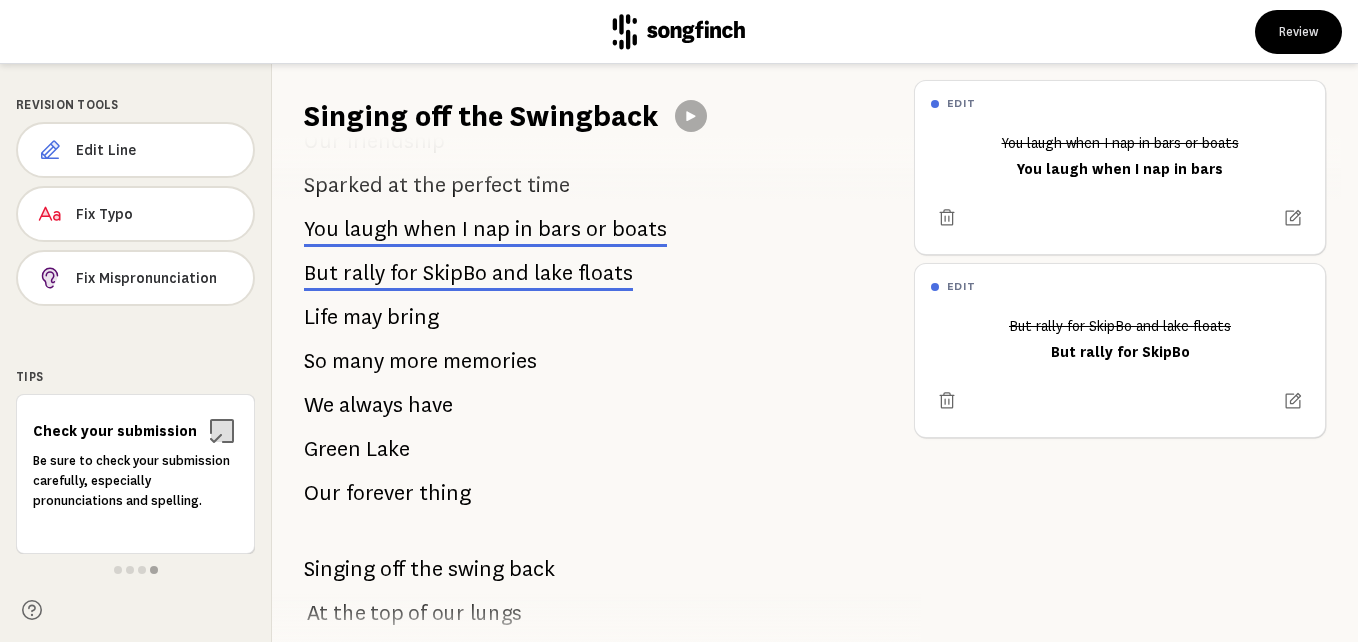 scroll, scrollTop: 200, scrollLeft: 0, axis: vertical 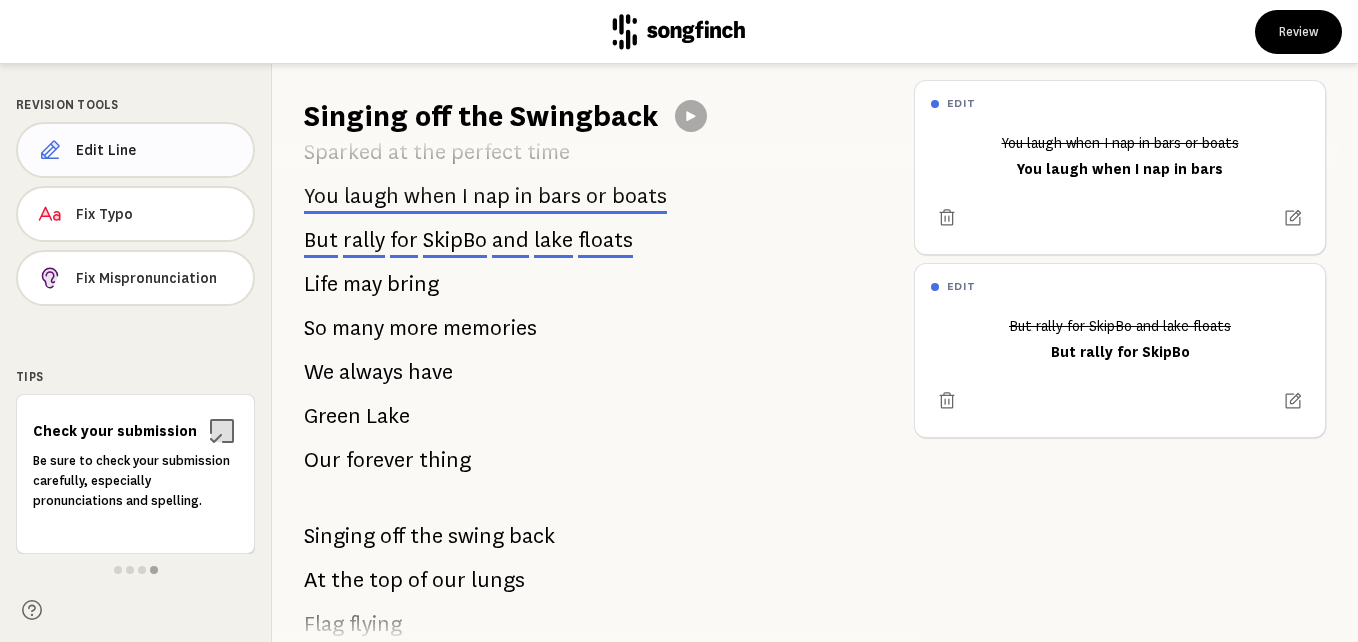 click on "Edit Line" at bounding box center [135, 150] 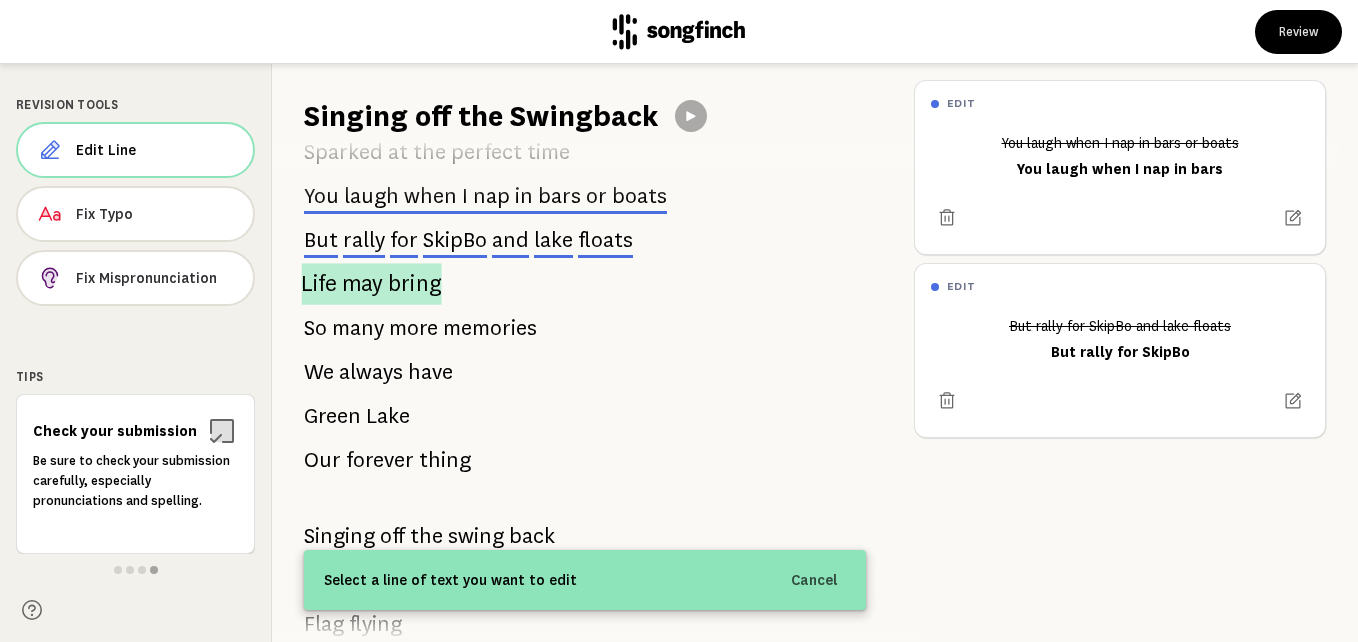 click on "bring" at bounding box center (415, 284) 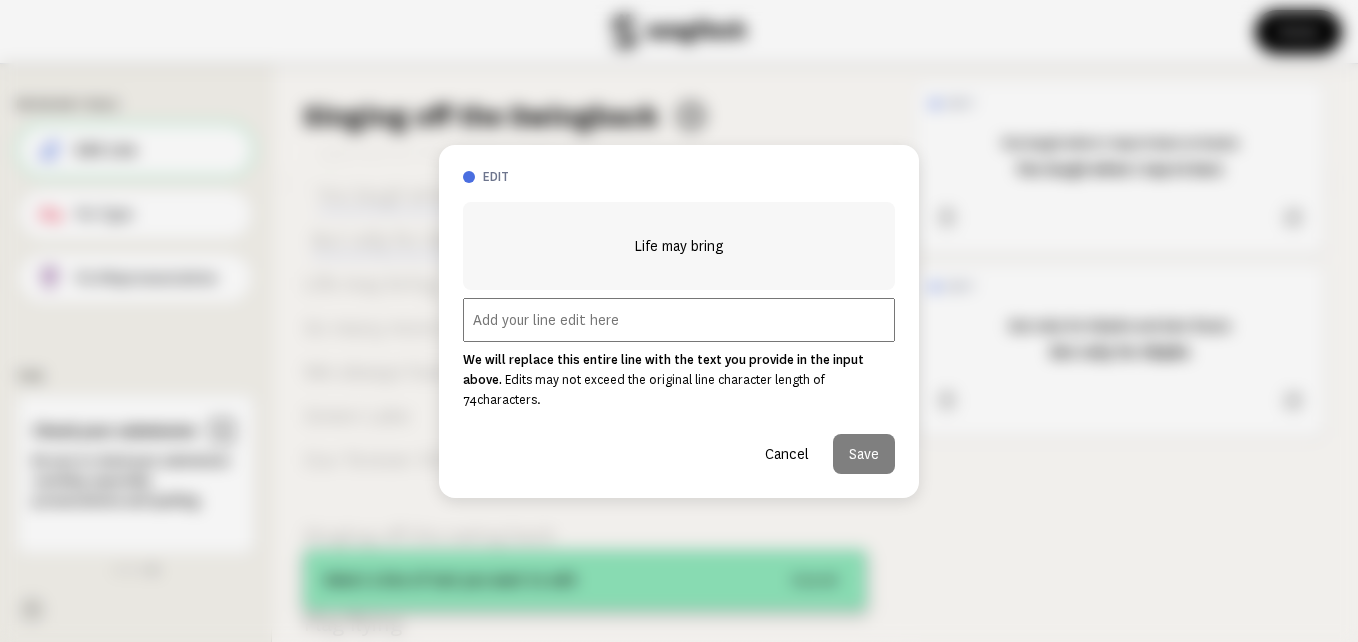 scroll, scrollTop: 629, scrollLeft: 0, axis: vertical 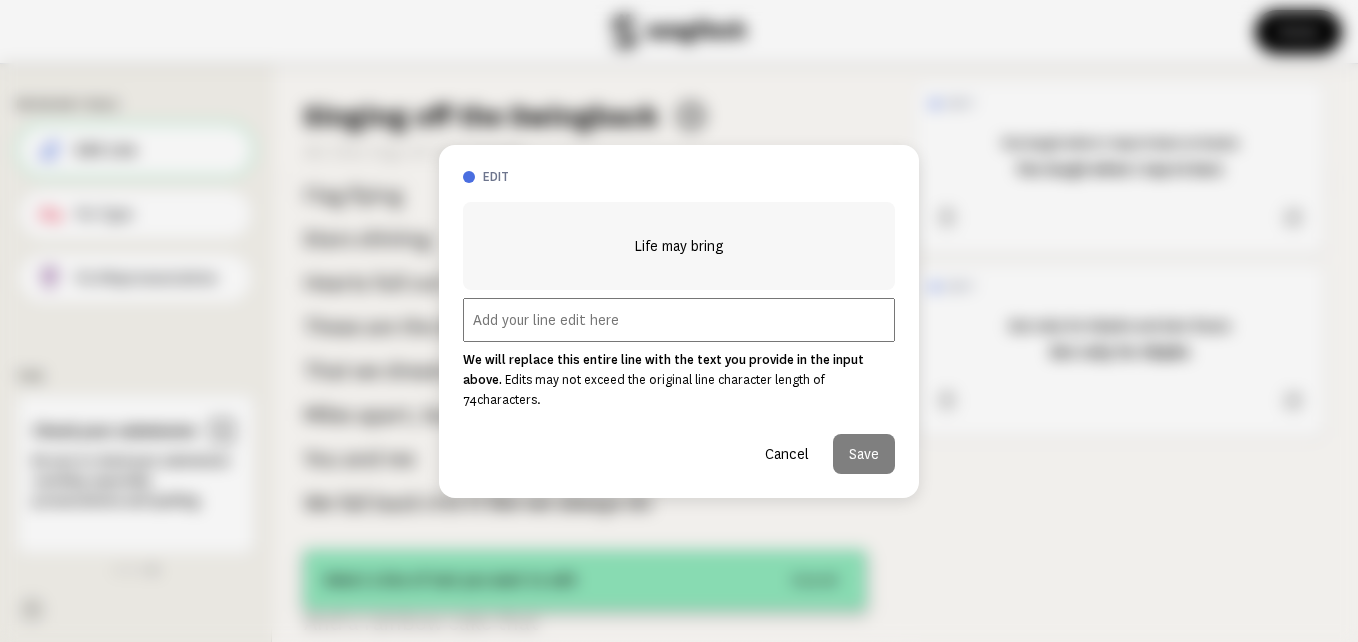 click at bounding box center (679, 320) 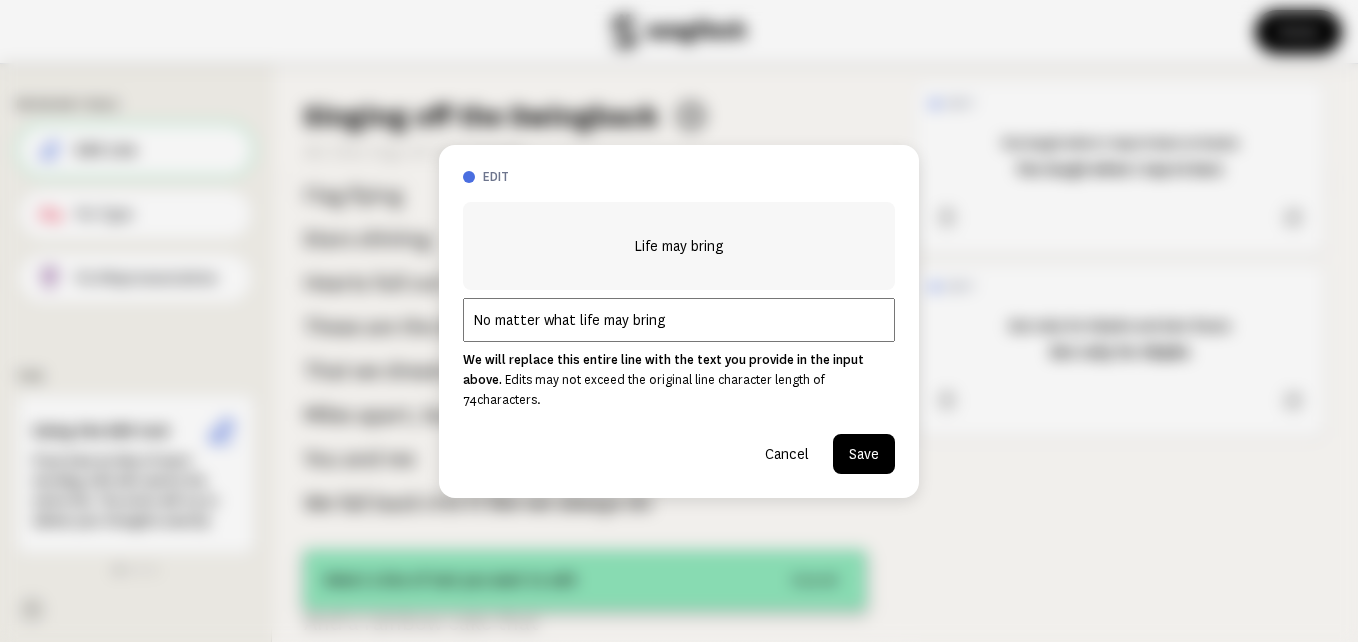 type on "No matter what life may bring" 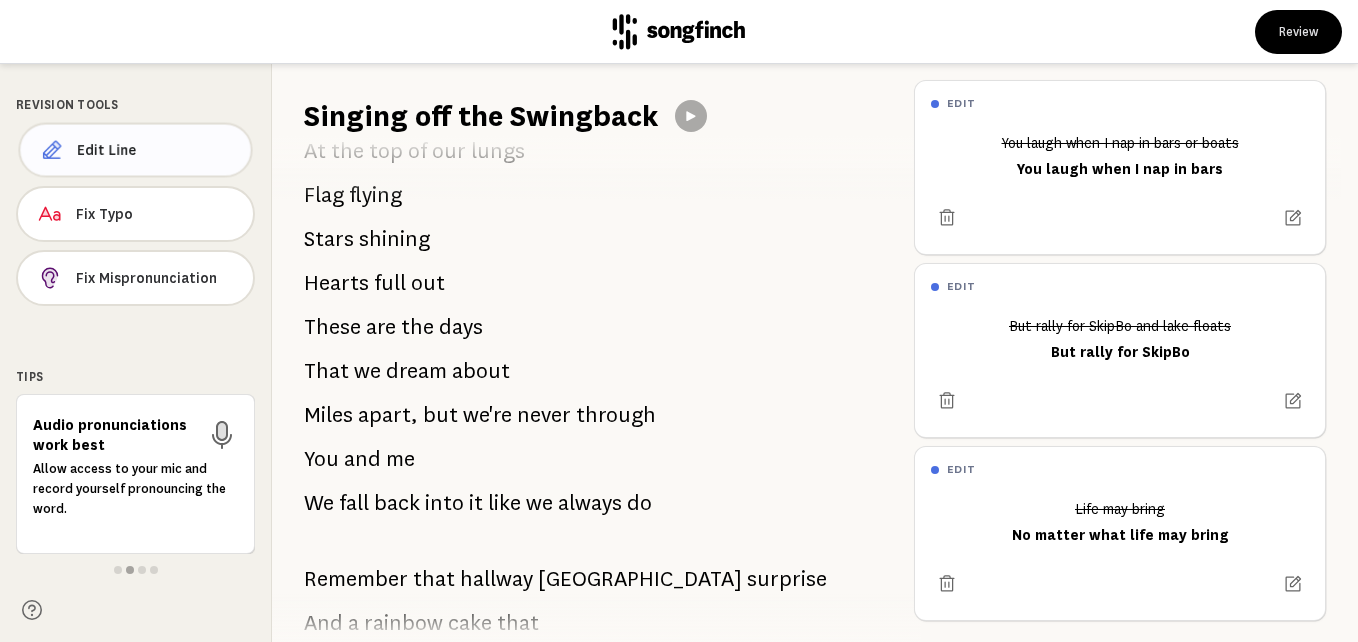 drag, startPoint x: 91, startPoint y: 144, endPoint x: 108, endPoint y: 154, distance: 19.723083 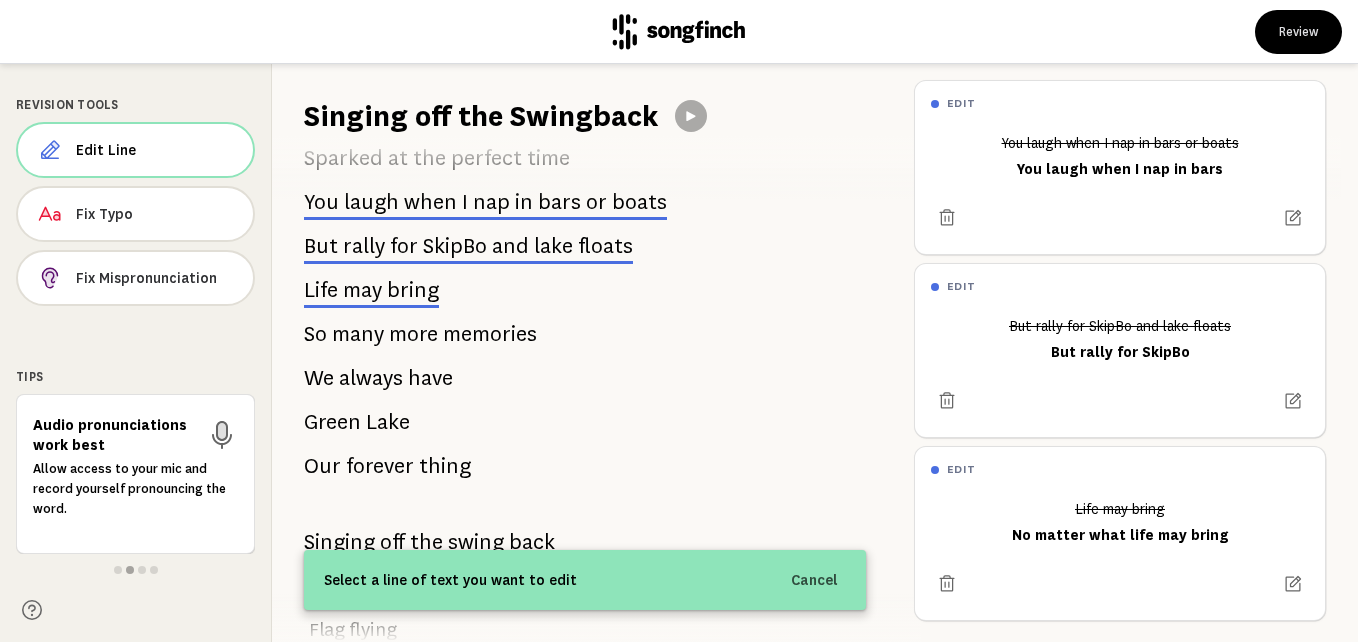 scroll, scrollTop: 229, scrollLeft: 0, axis: vertical 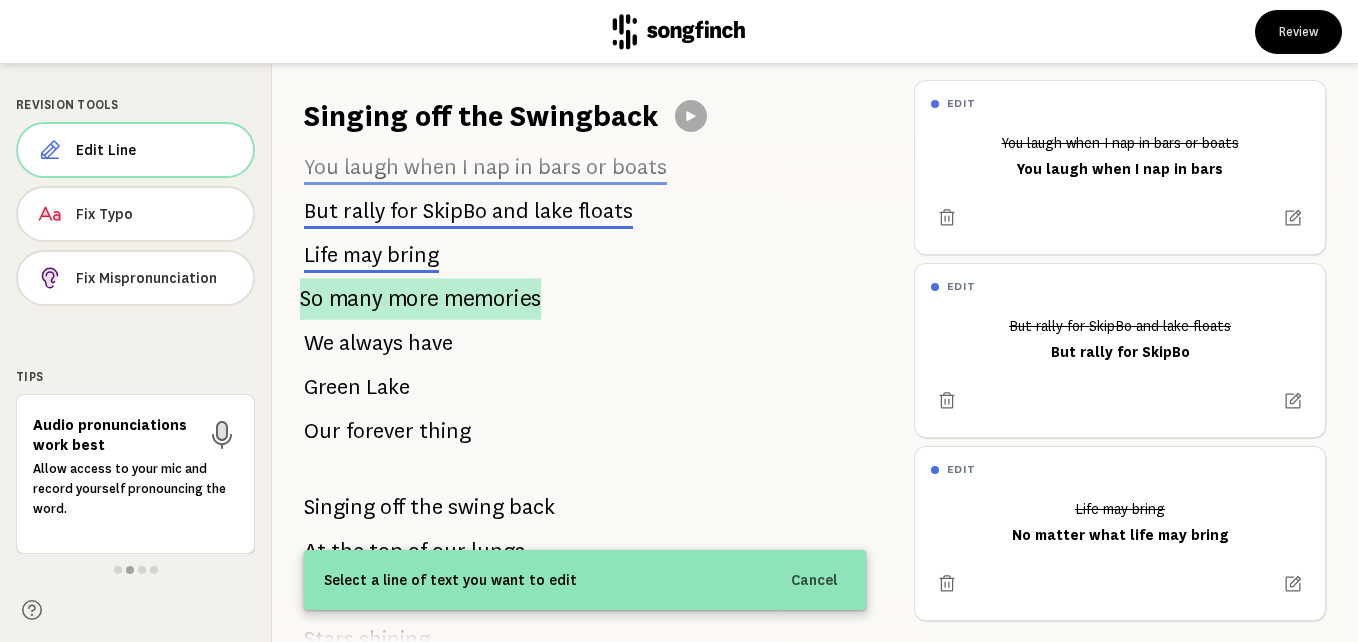 click on "more" at bounding box center [413, 299] 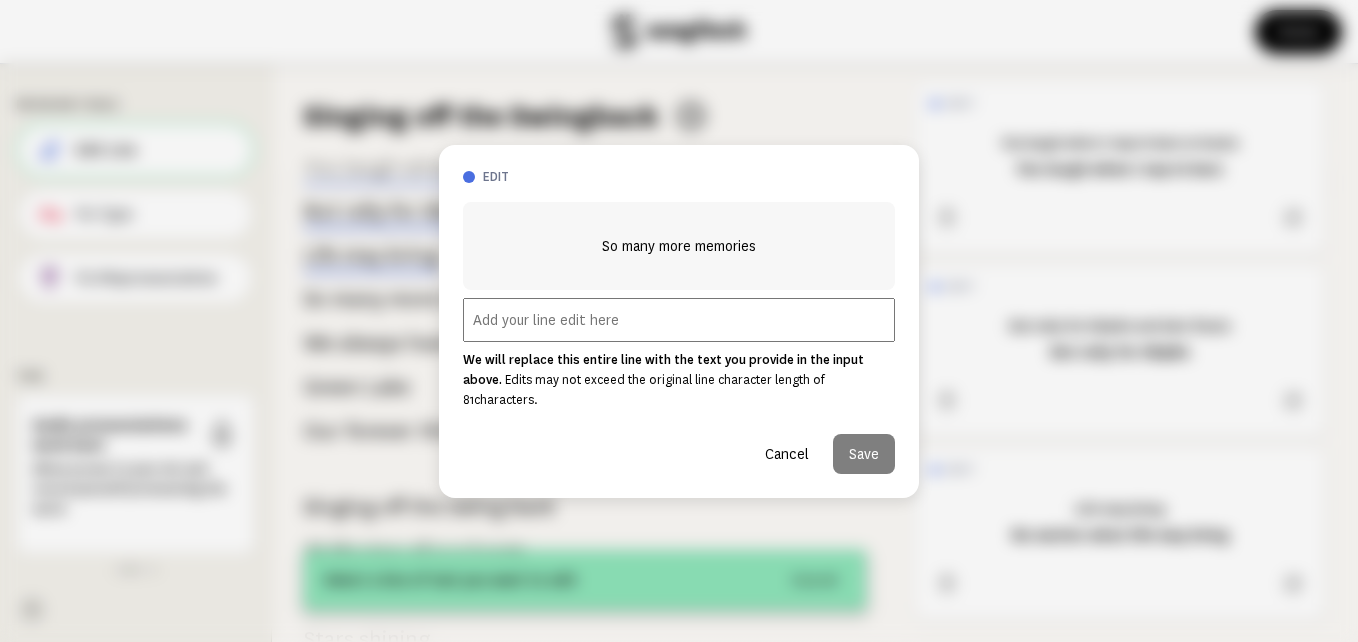click at bounding box center (679, 320) 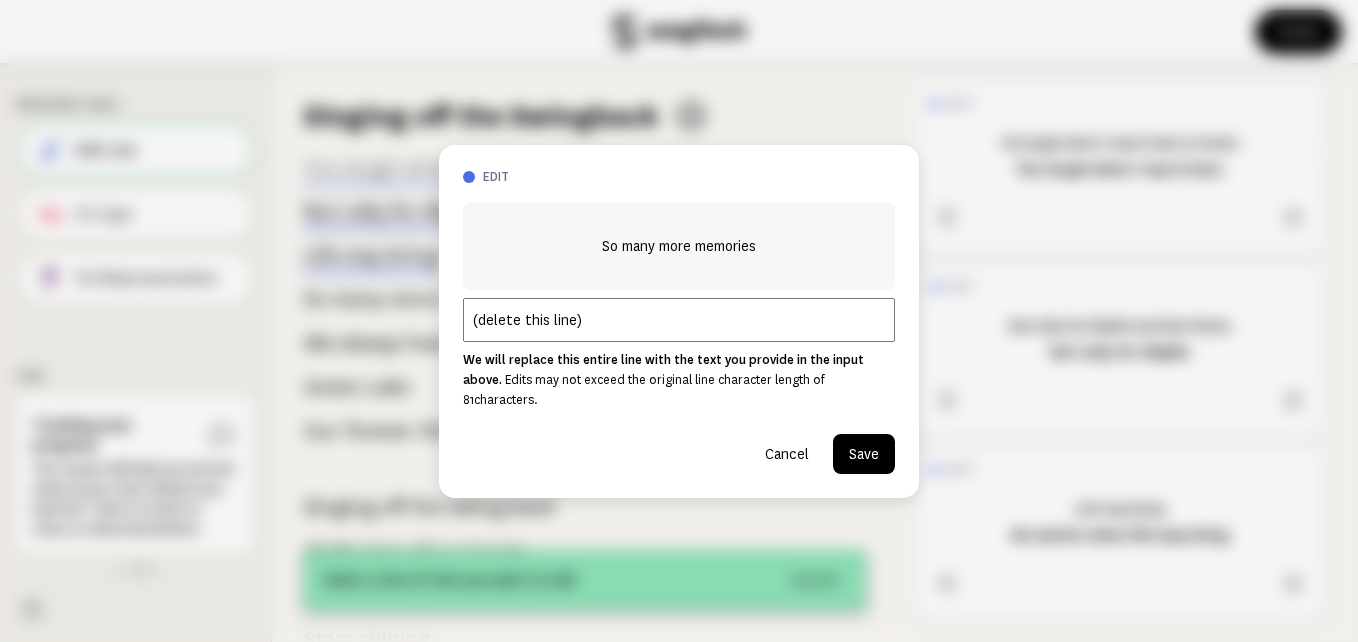 type on "(delete this line)" 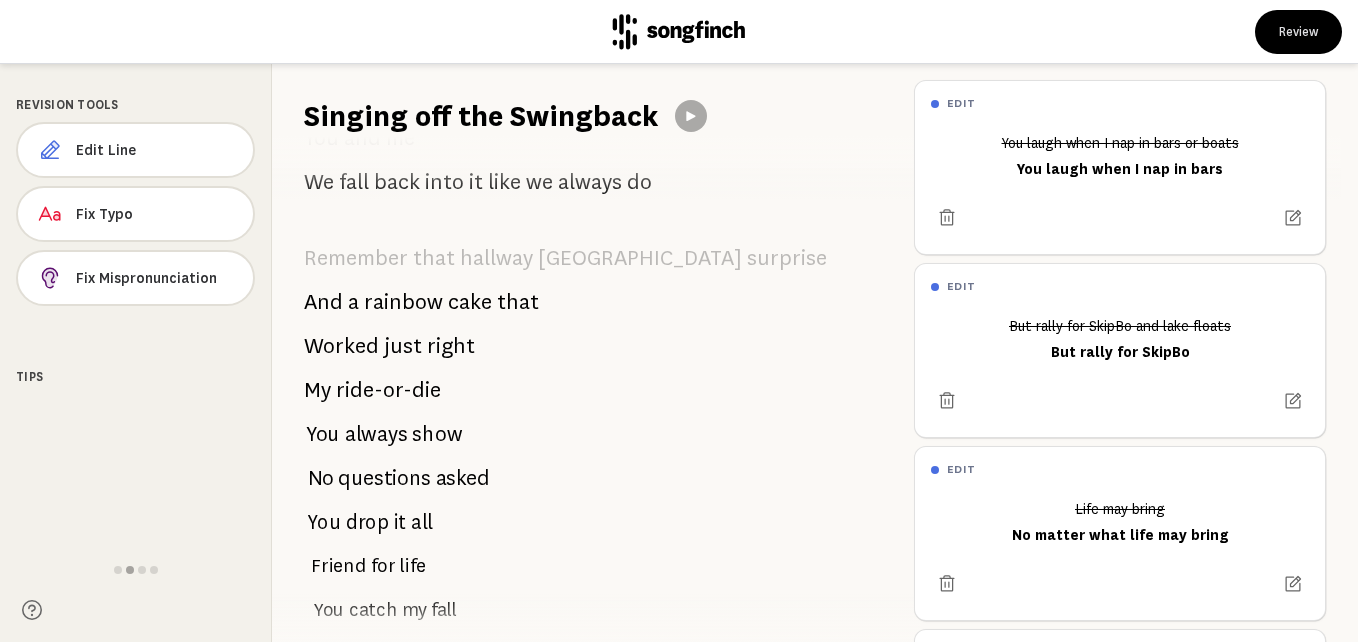scroll, scrollTop: 1000, scrollLeft: 0, axis: vertical 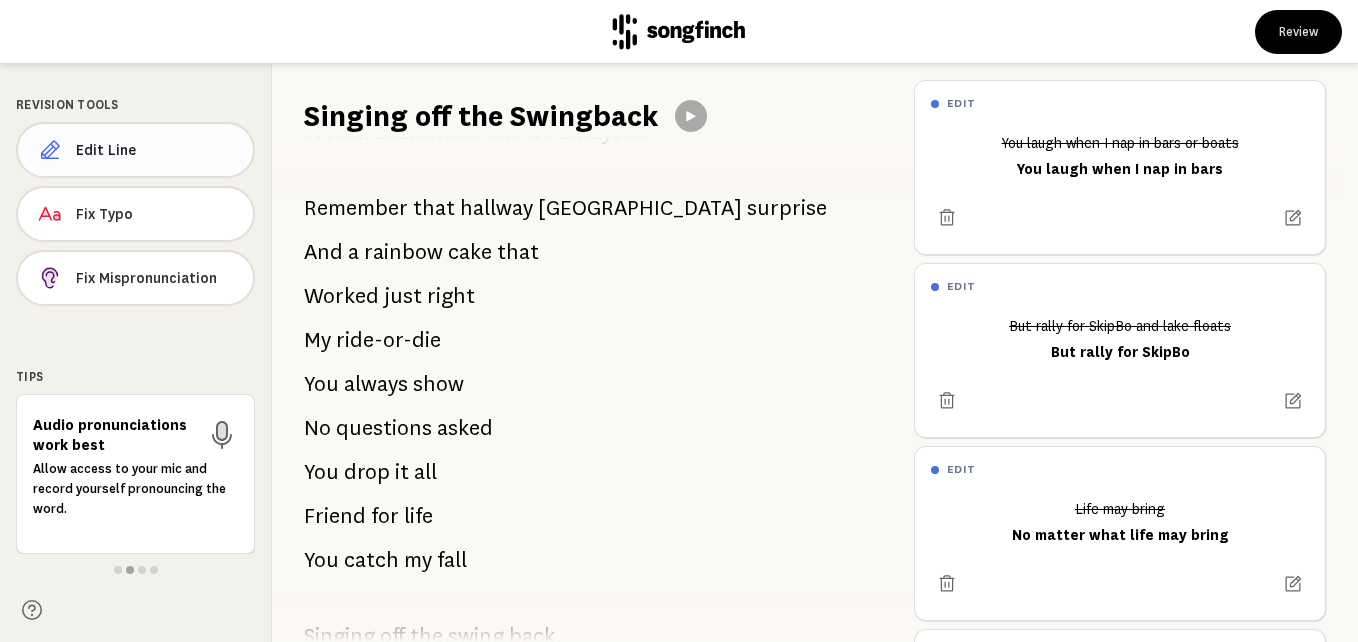 drag, startPoint x: 102, startPoint y: 156, endPoint x: 117, endPoint y: 168, distance: 19.209373 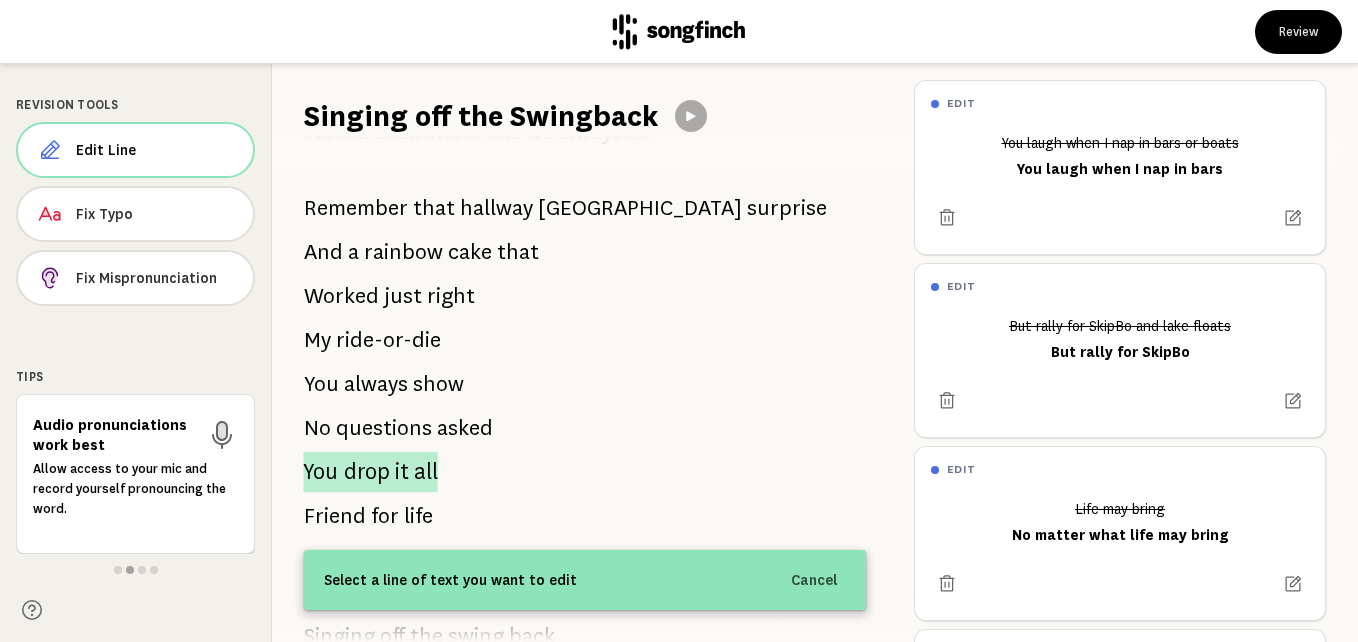 click on "drop" at bounding box center (367, 472) 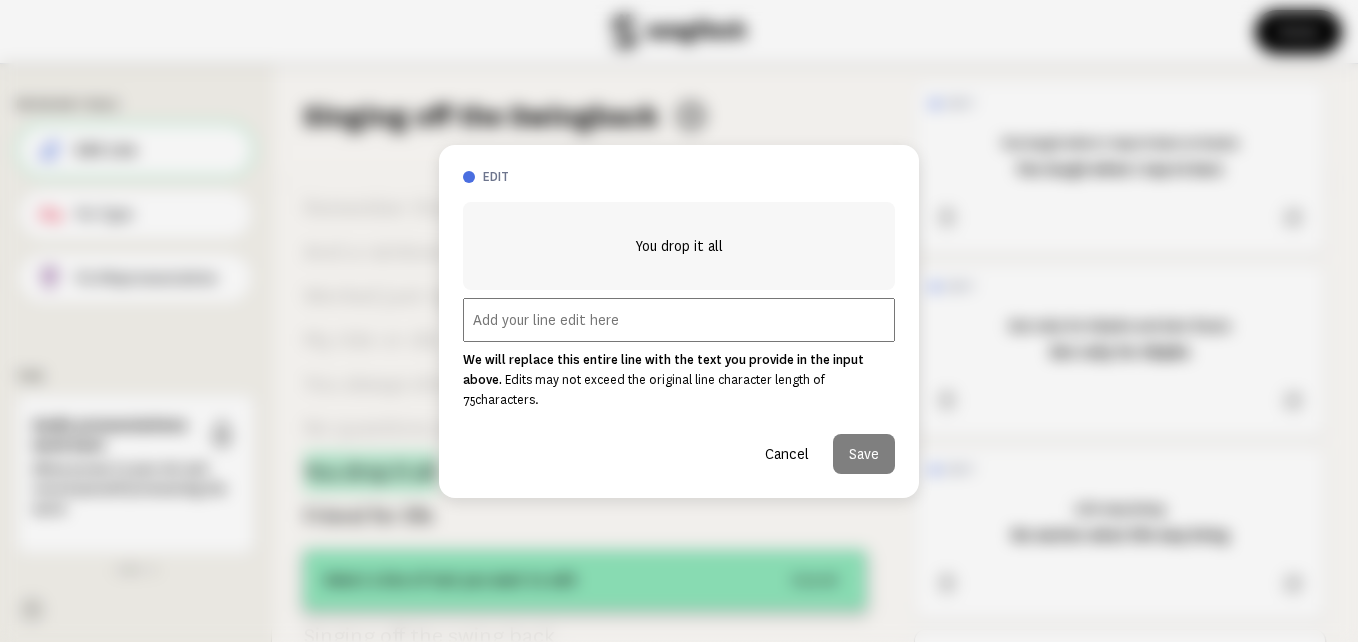 scroll, scrollTop: 1429, scrollLeft: 0, axis: vertical 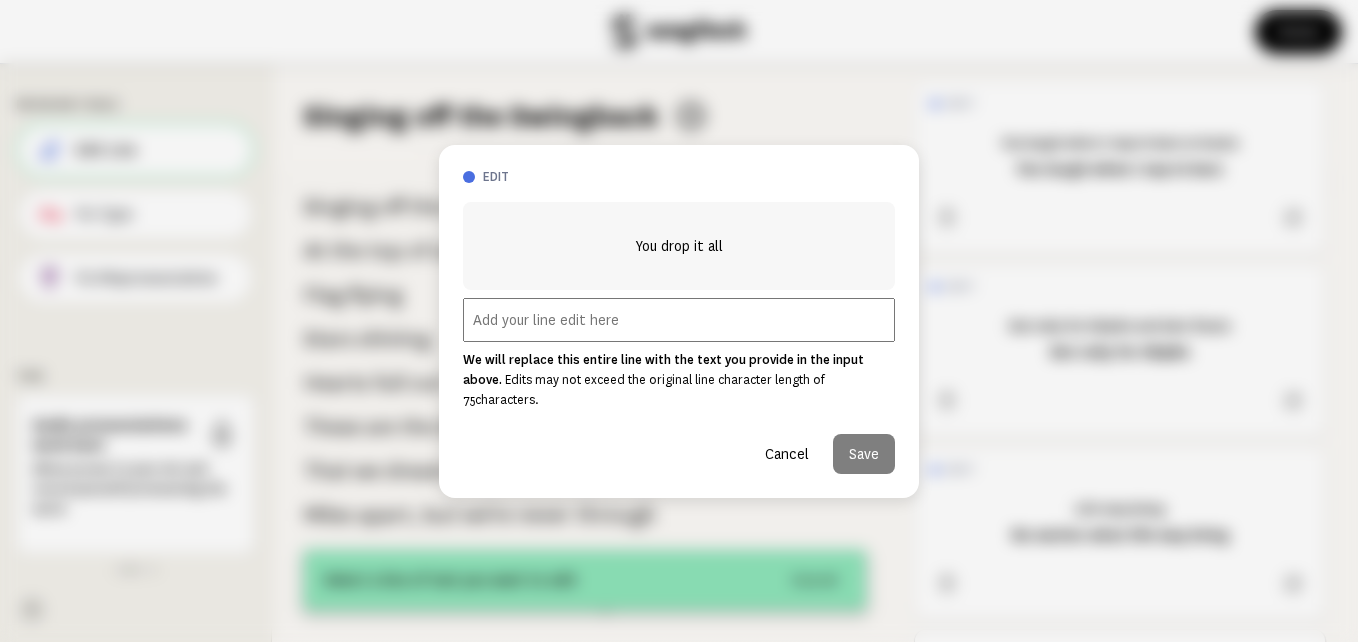 click at bounding box center [679, 320] 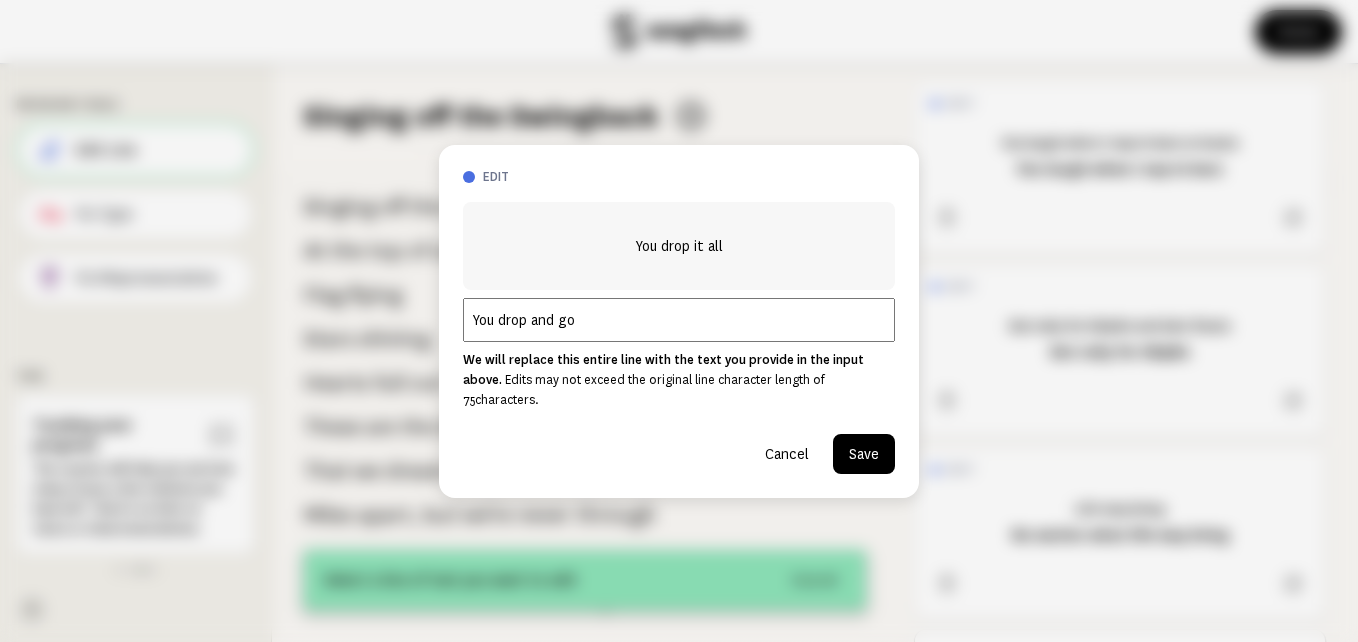 type on "You drop and go" 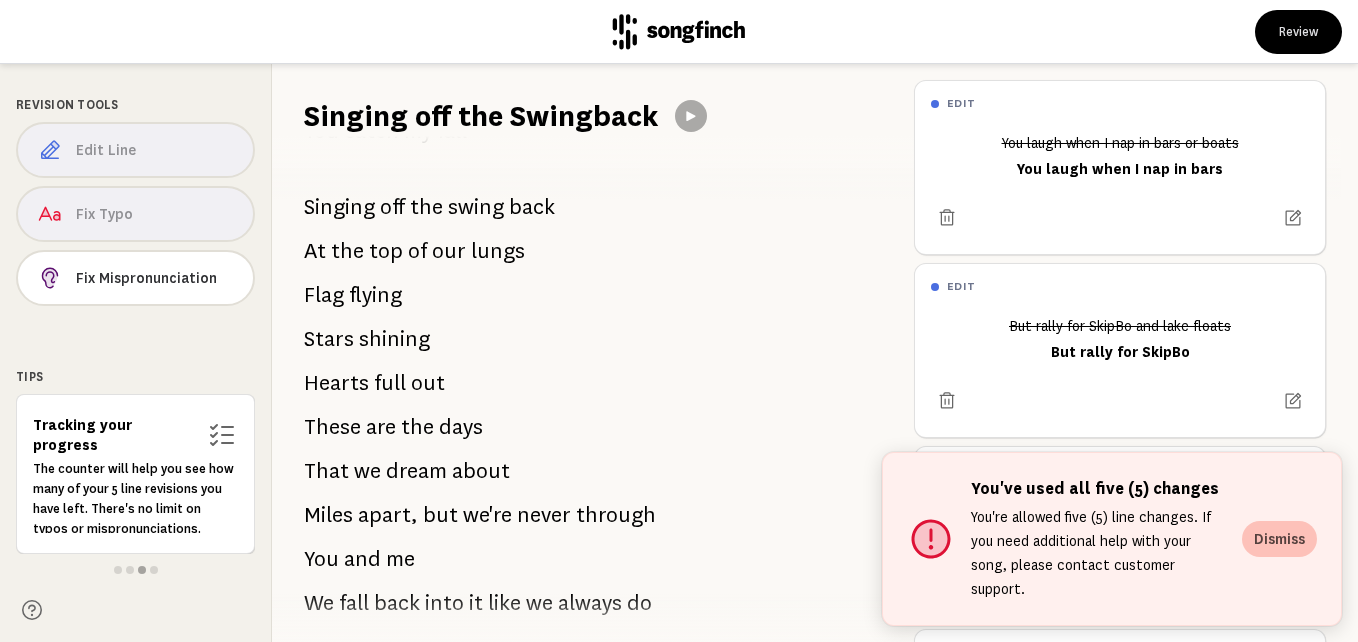click on "Dismiss" at bounding box center [1279, 539] 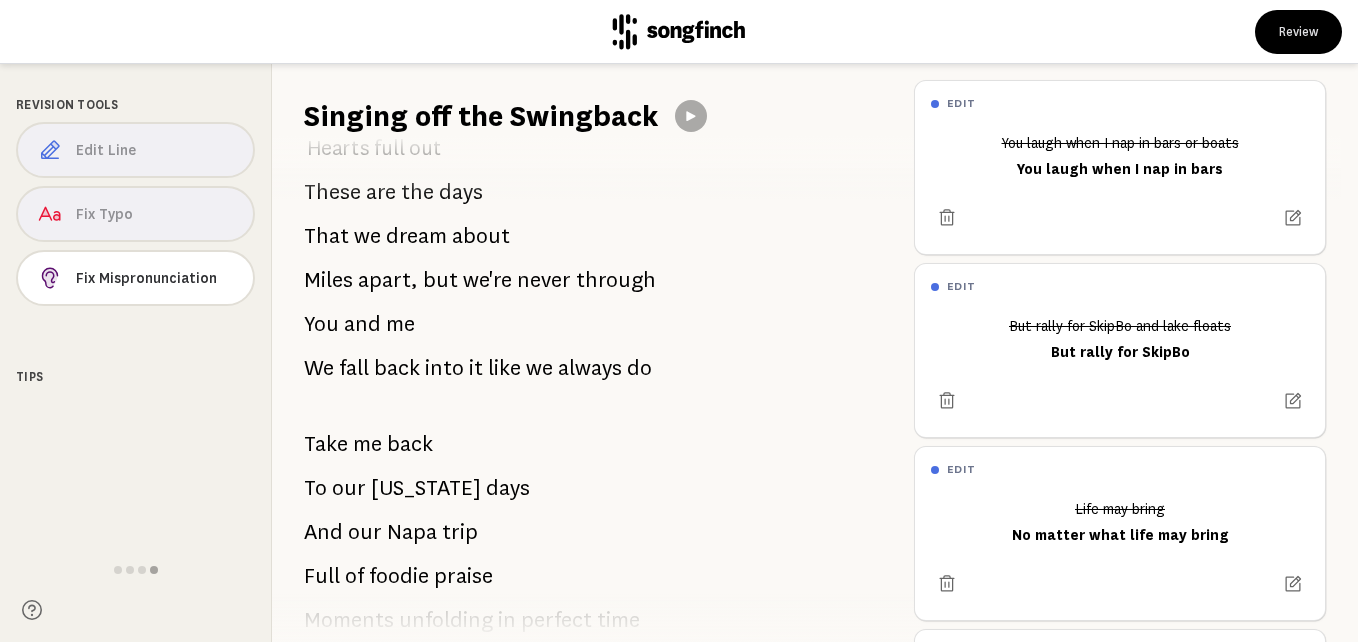 scroll, scrollTop: 1629, scrollLeft: 0, axis: vertical 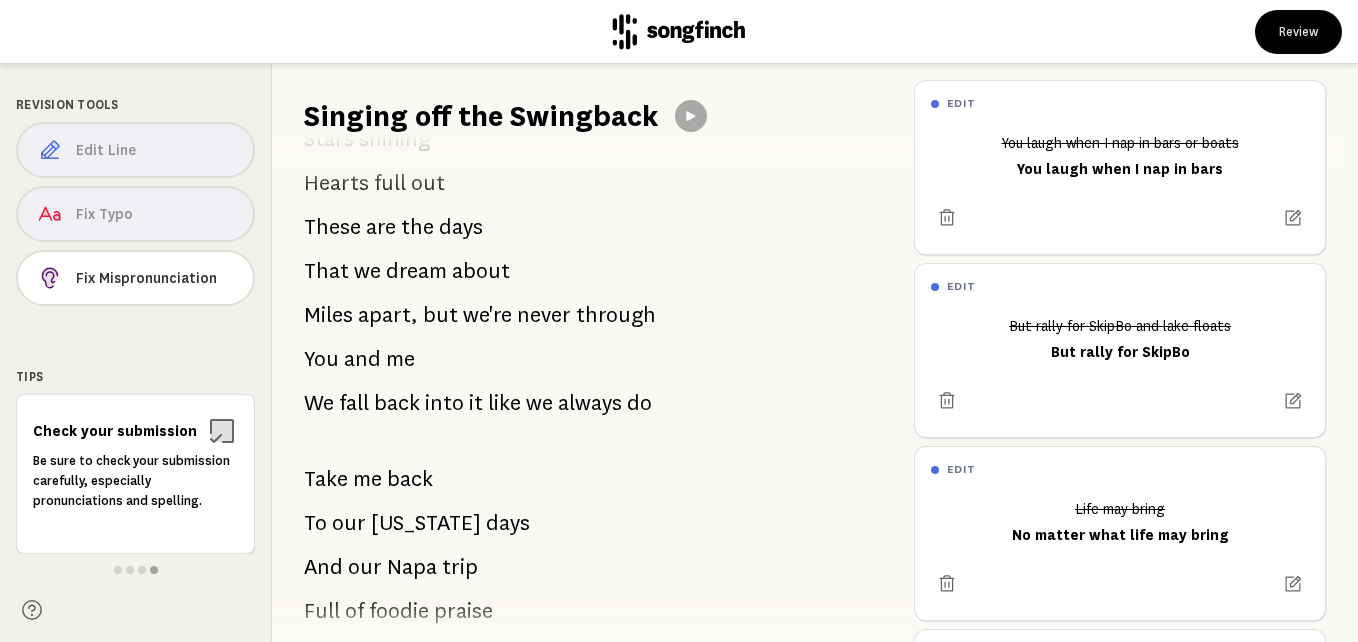 click on "Edit Line Fix Typo Fix Mispronunciation" at bounding box center [135, 218] 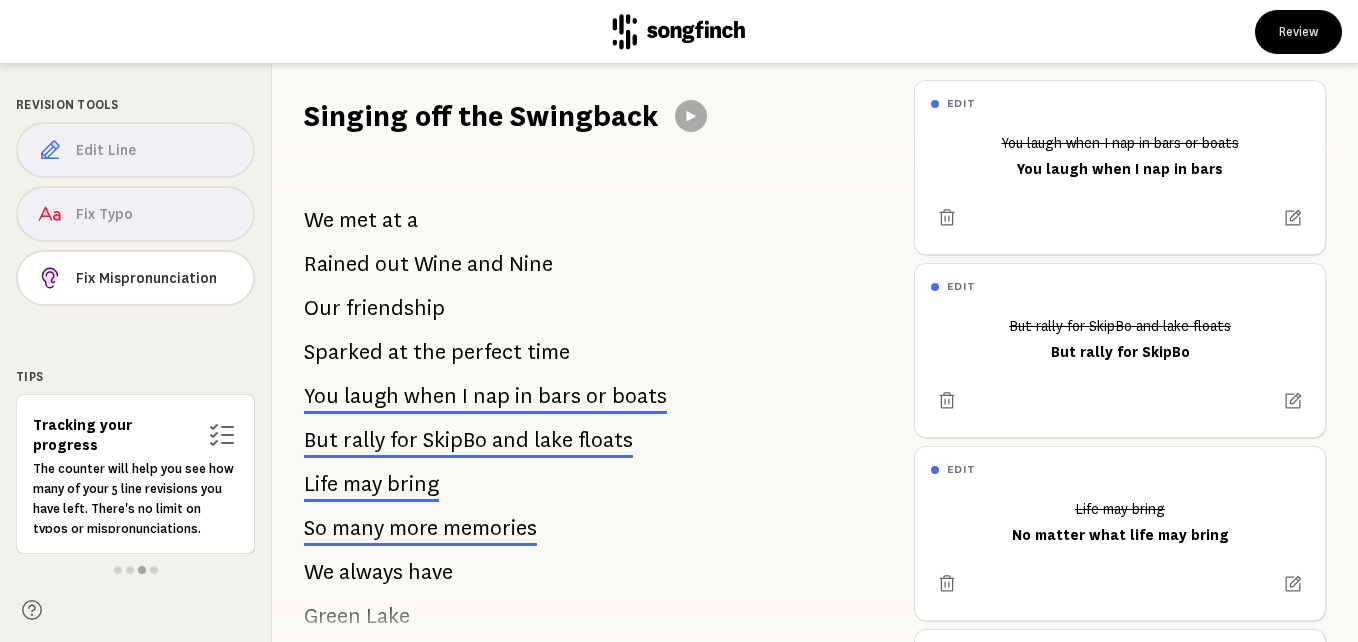 scroll, scrollTop: 100, scrollLeft: 0, axis: vertical 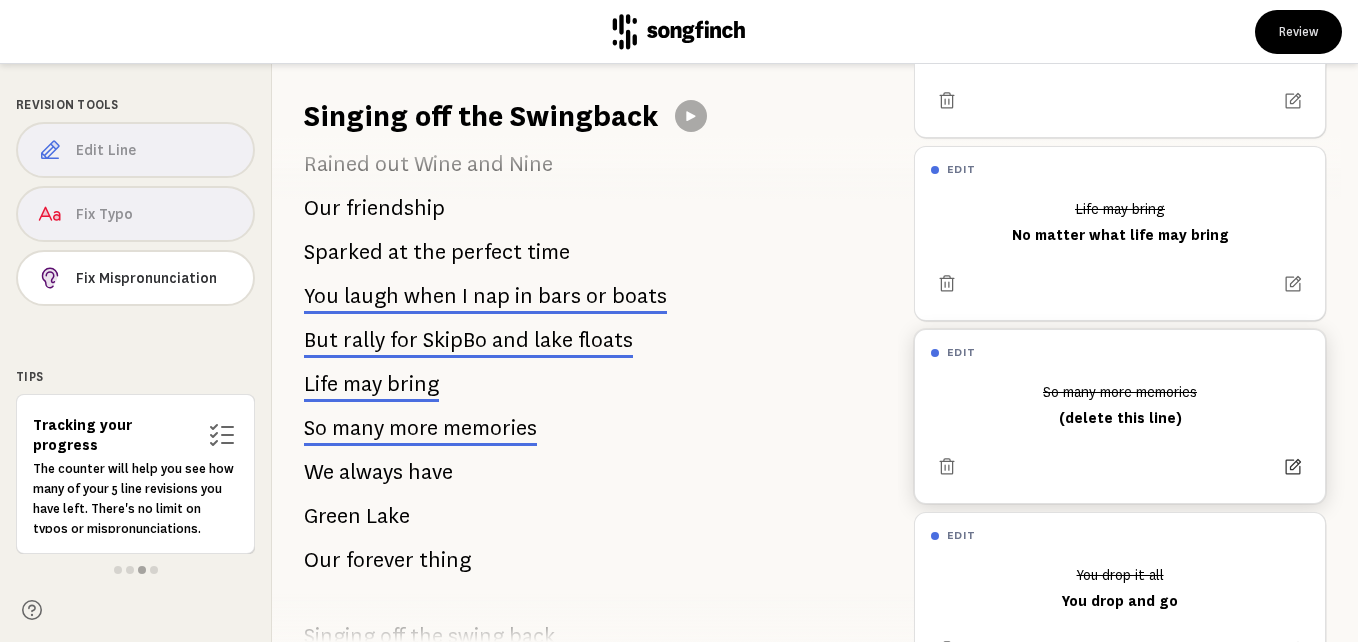 click 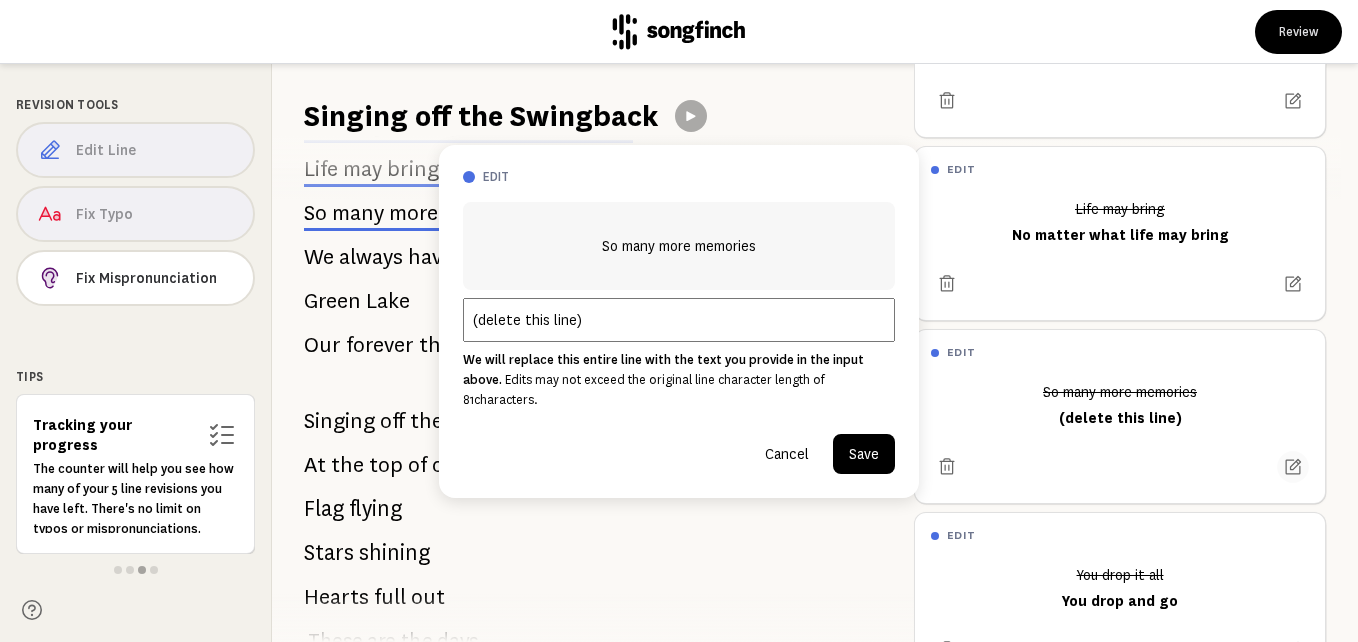 scroll, scrollTop: 322, scrollLeft: 0, axis: vertical 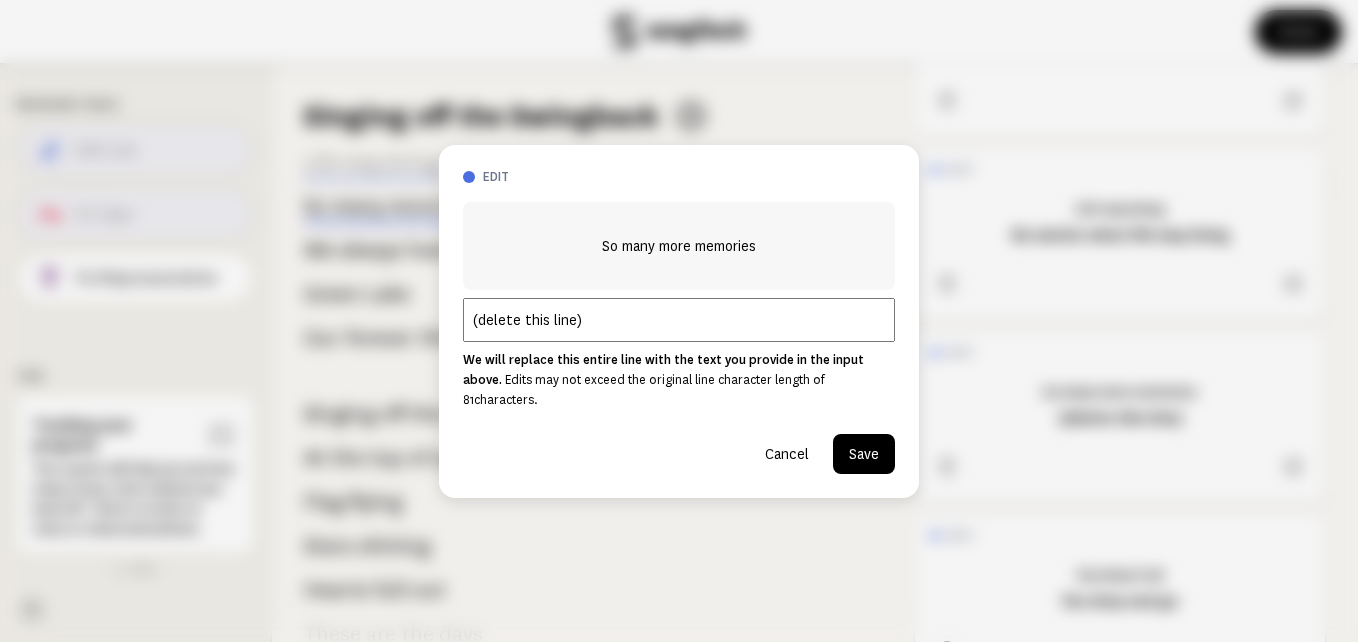 click on "(delete this line)" at bounding box center (679, 320) 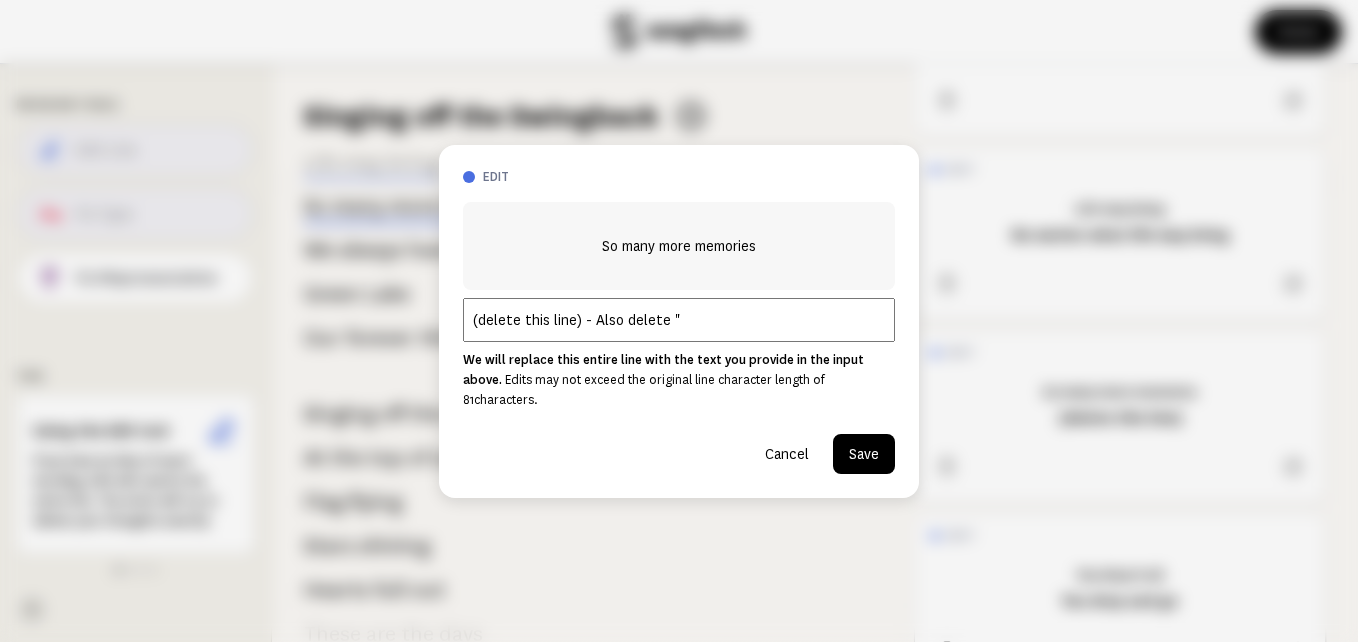 type on "(delete this line) - Also delete "" 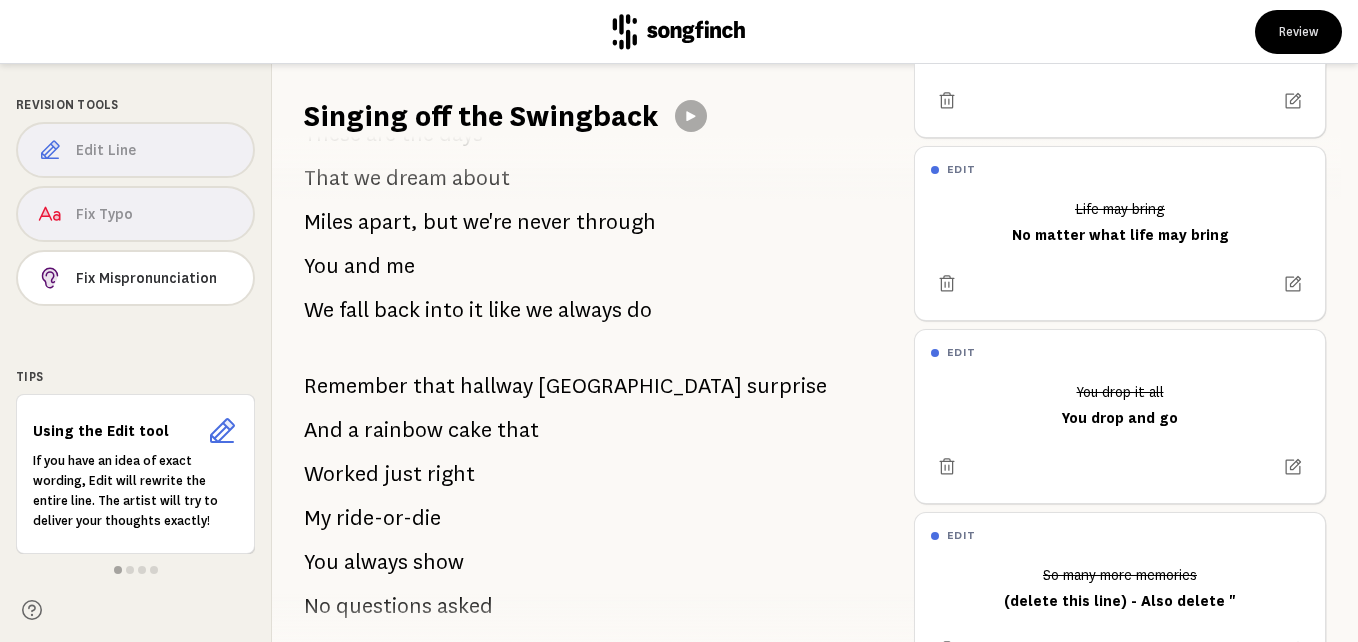 scroll, scrollTop: 722, scrollLeft: 0, axis: vertical 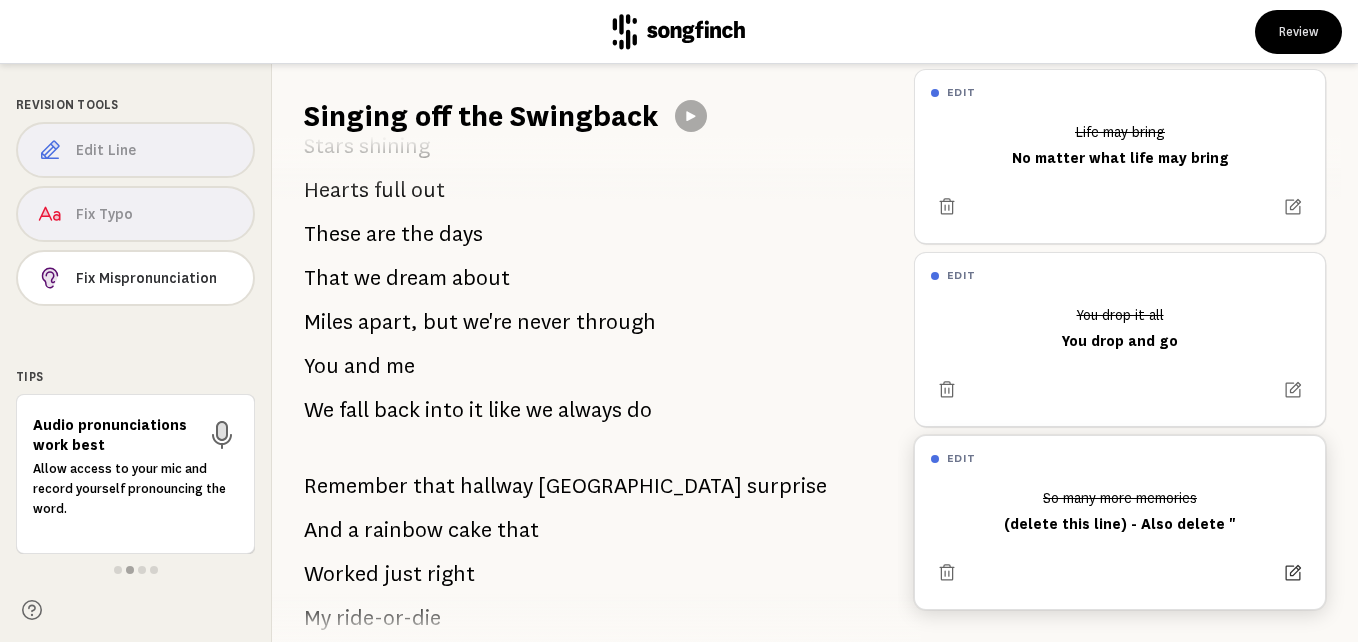 click 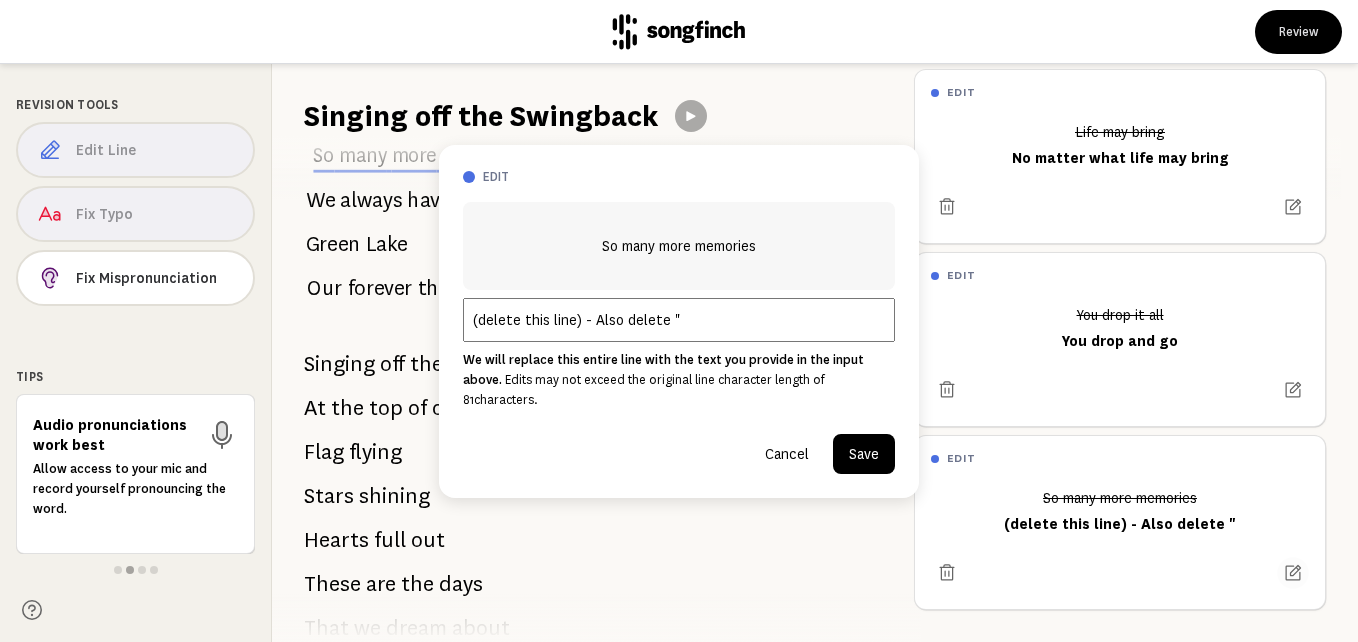 scroll, scrollTop: 322, scrollLeft: 0, axis: vertical 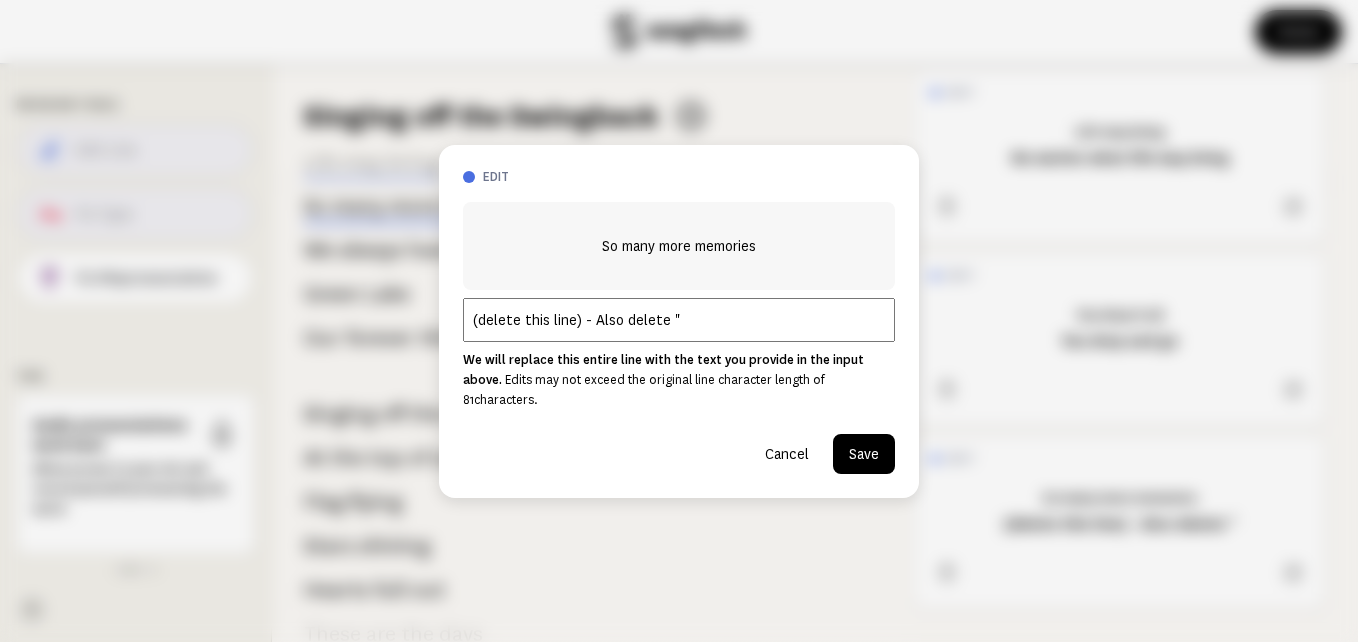 click on "(delete this line) - Also delete "" at bounding box center (679, 320) 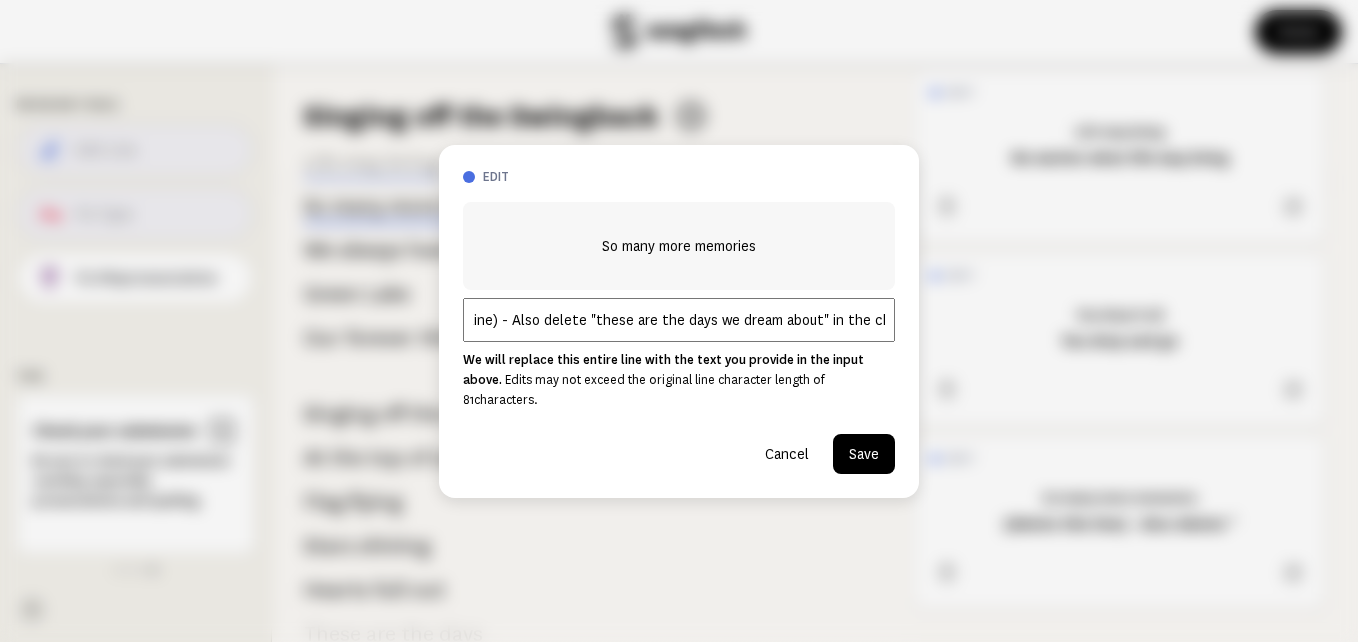 scroll, scrollTop: 0, scrollLeft: 92, axis: horizontal 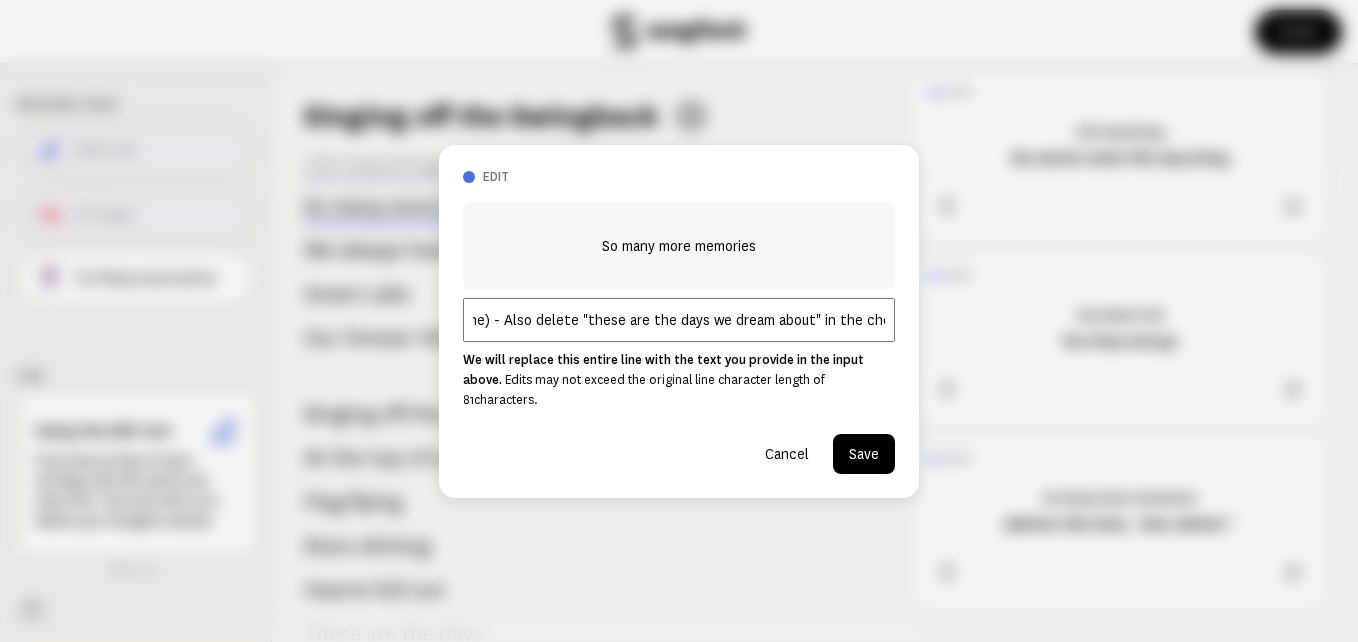click on "(delete this line) - Also delete "these are the days we dream about" in the choru" at bounding box center [679, 320] 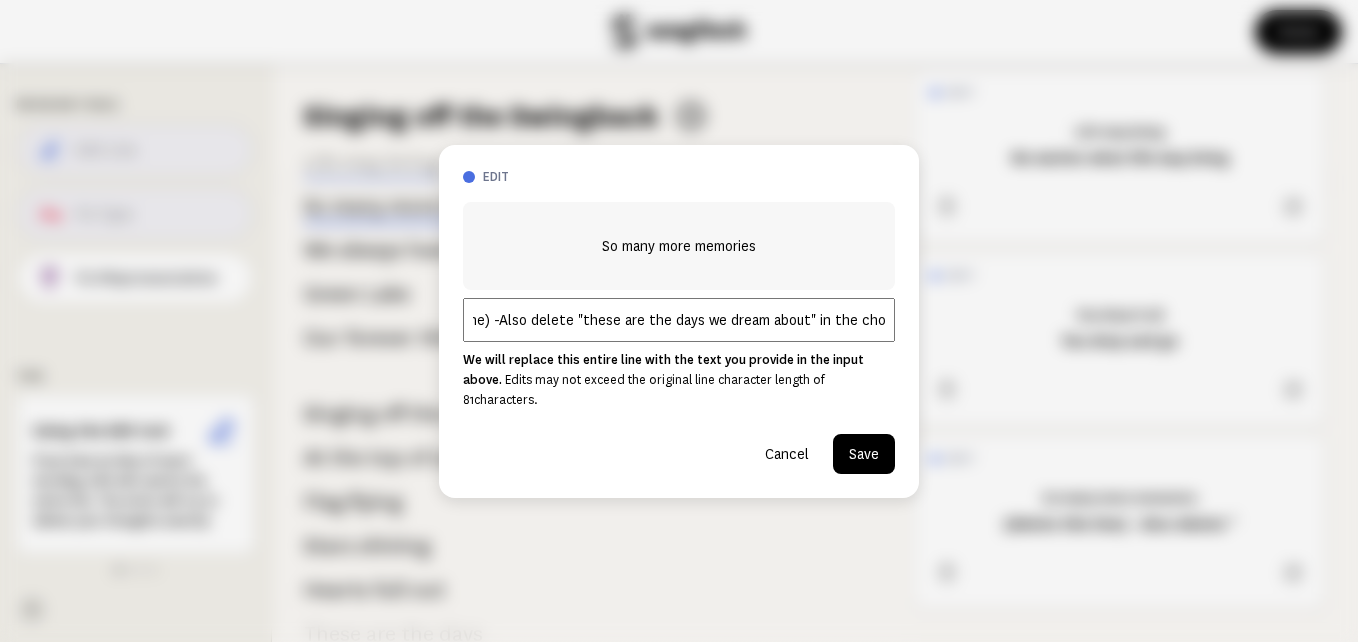 scroll, scrollTop: 0, scrollLeft: 89, axis: horizontal 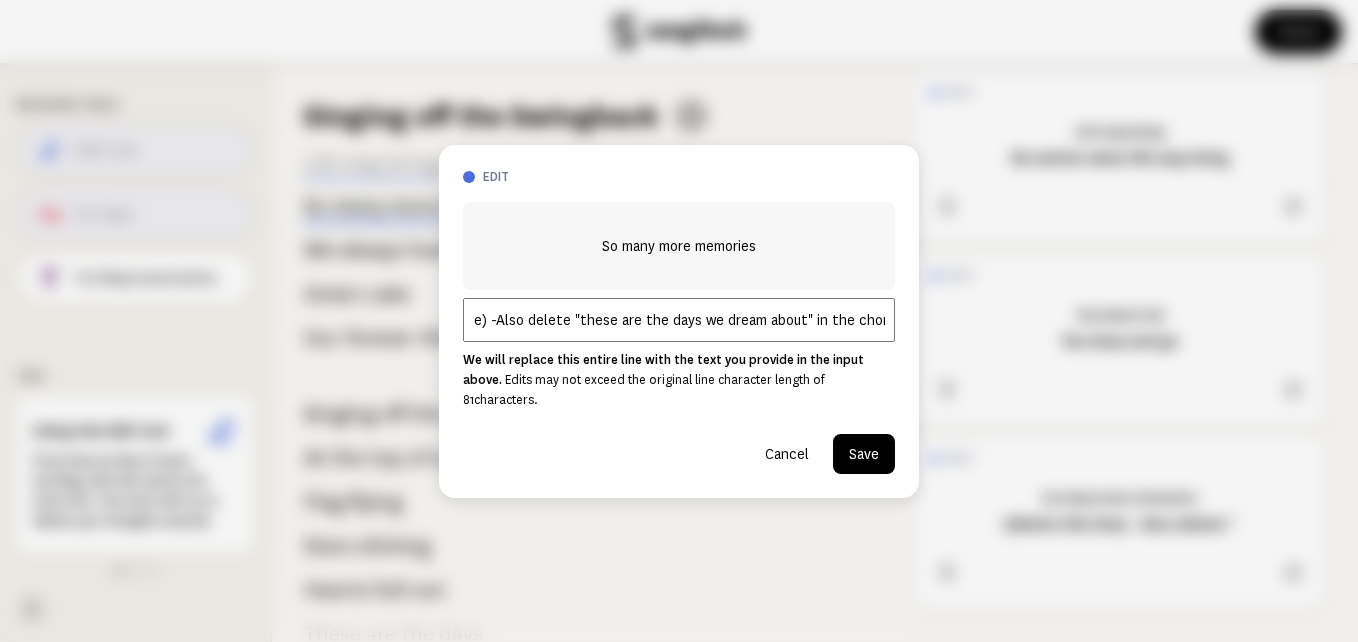 type on "(delete this line) -Also delete "these are the days we dream about" in the chorus" 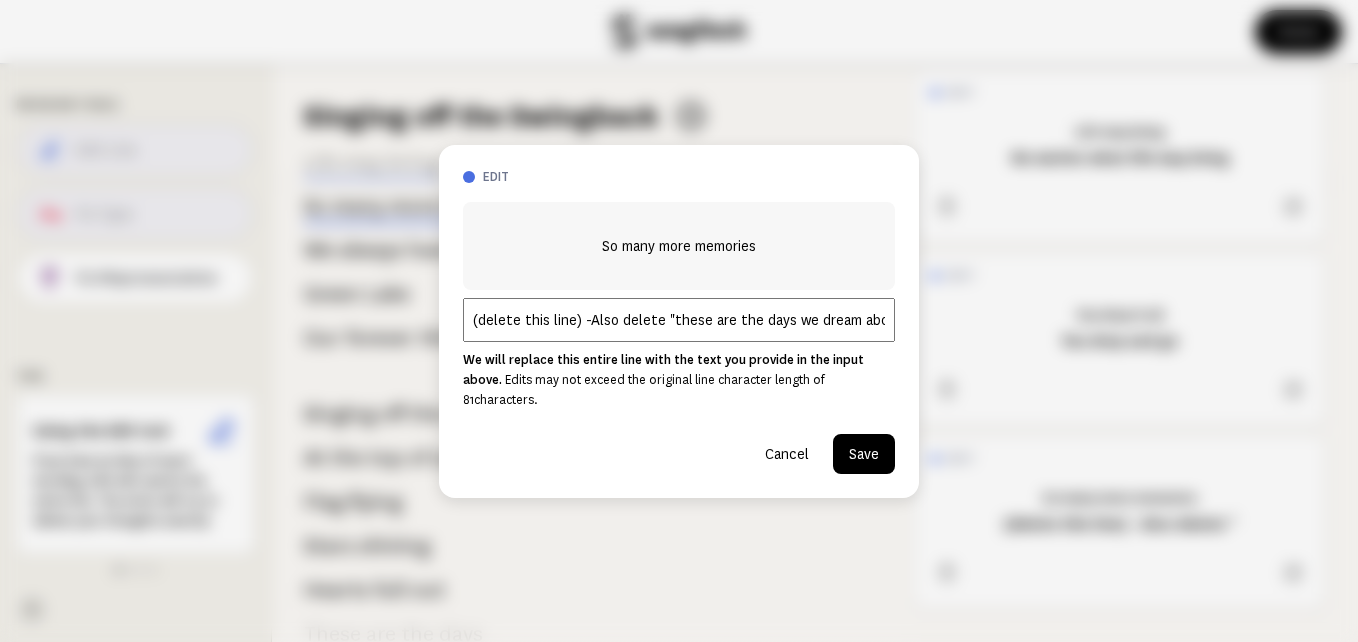 click on "Save" at bounding box center (864, 454) 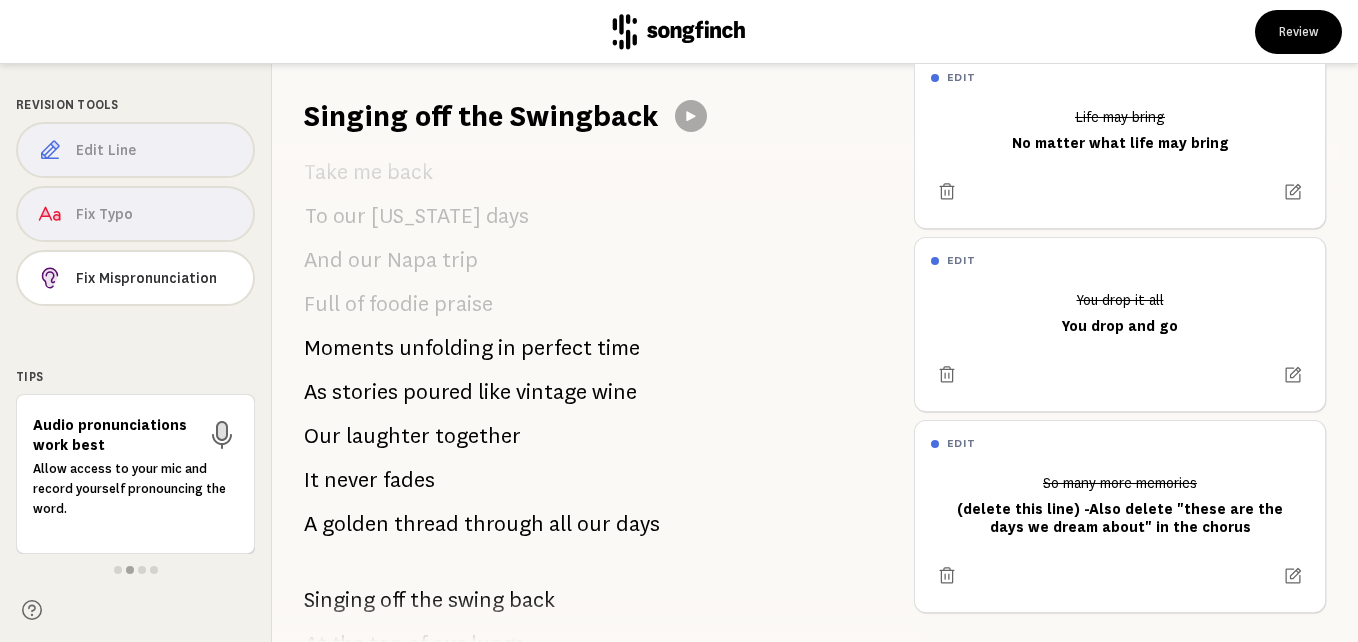 scroll, scrollTop: 2222, scrollLeft: 0, axis: vertical 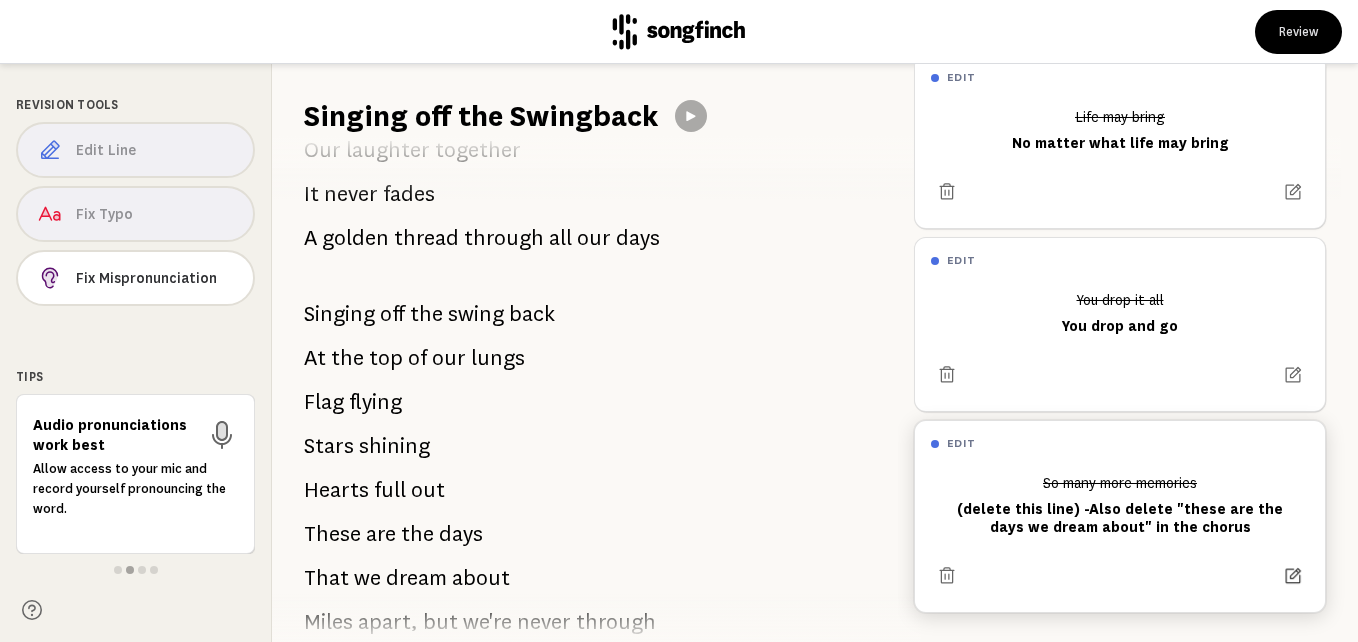 click 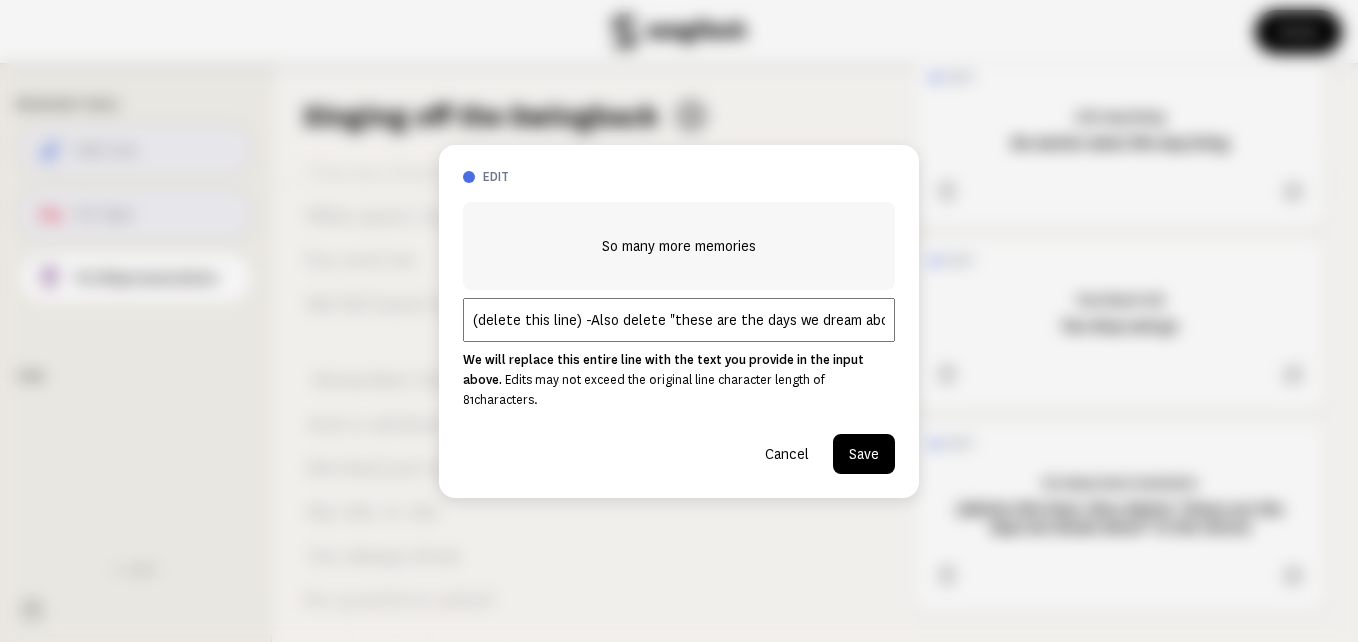 scroll, scrollTop: 322, scrollLeft: 0, axis: vertical 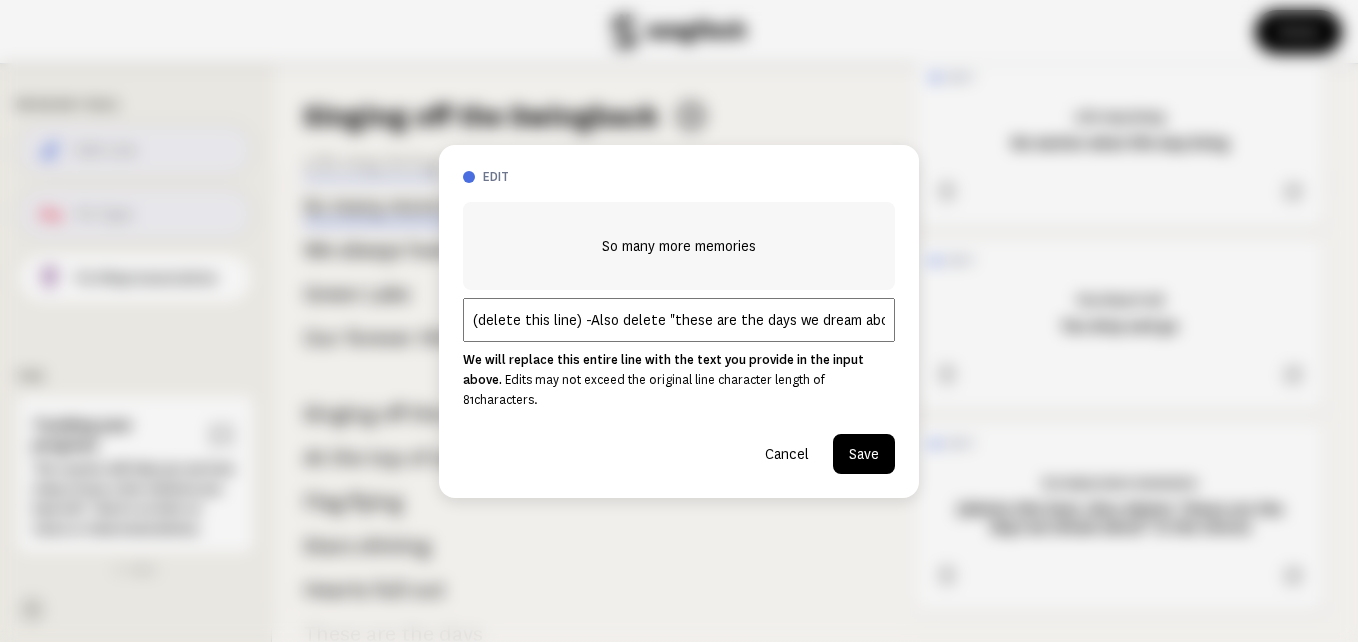 drag, startPoint x: 585, startPoint y: 335, endPoint x: 574, endPoint y: 339, distance: 11.7046995 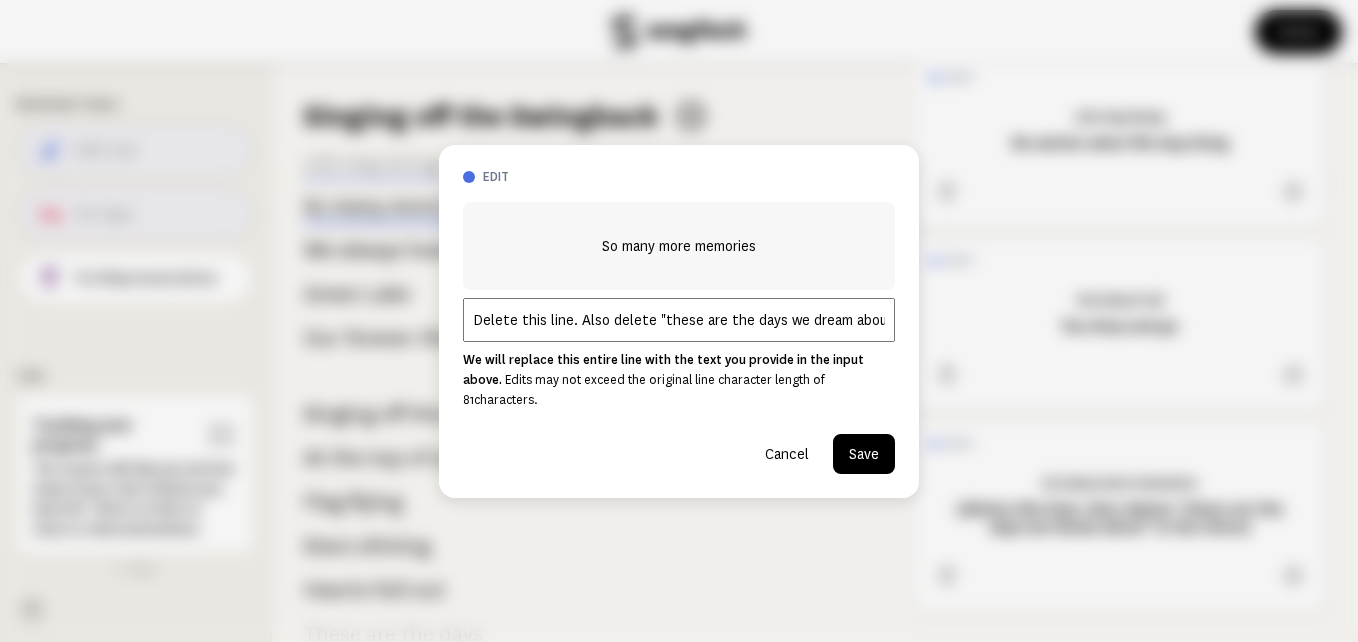 type on "Delete this line. Also delete "these are the days we dream about" in the chorus" 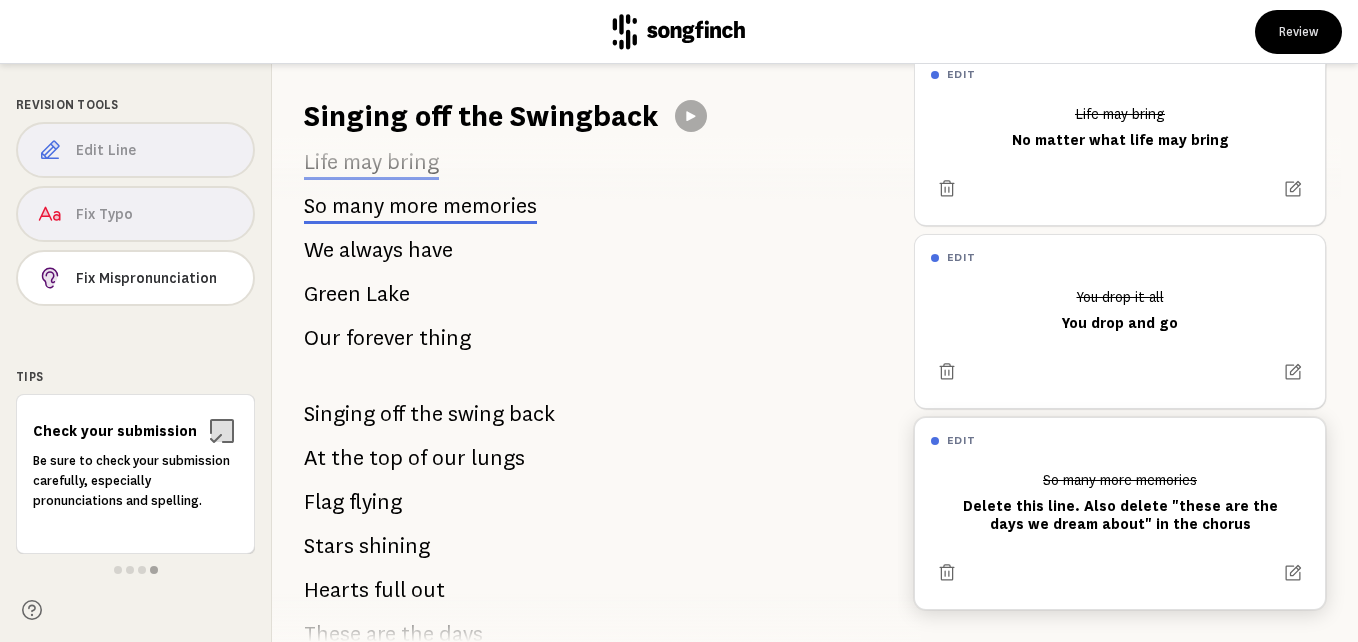 scroll, scrollTop: 410, scrollLeft: 0, axis: vertical 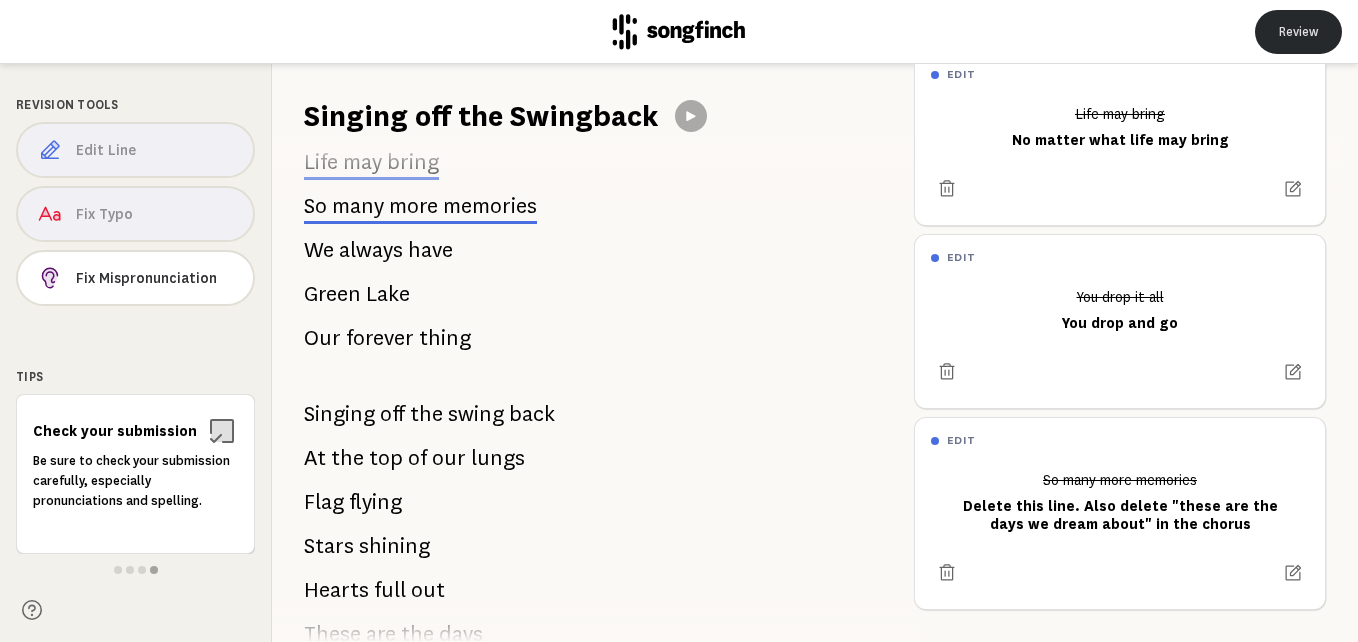 click on "Review" at bounding box center (1298, 32) 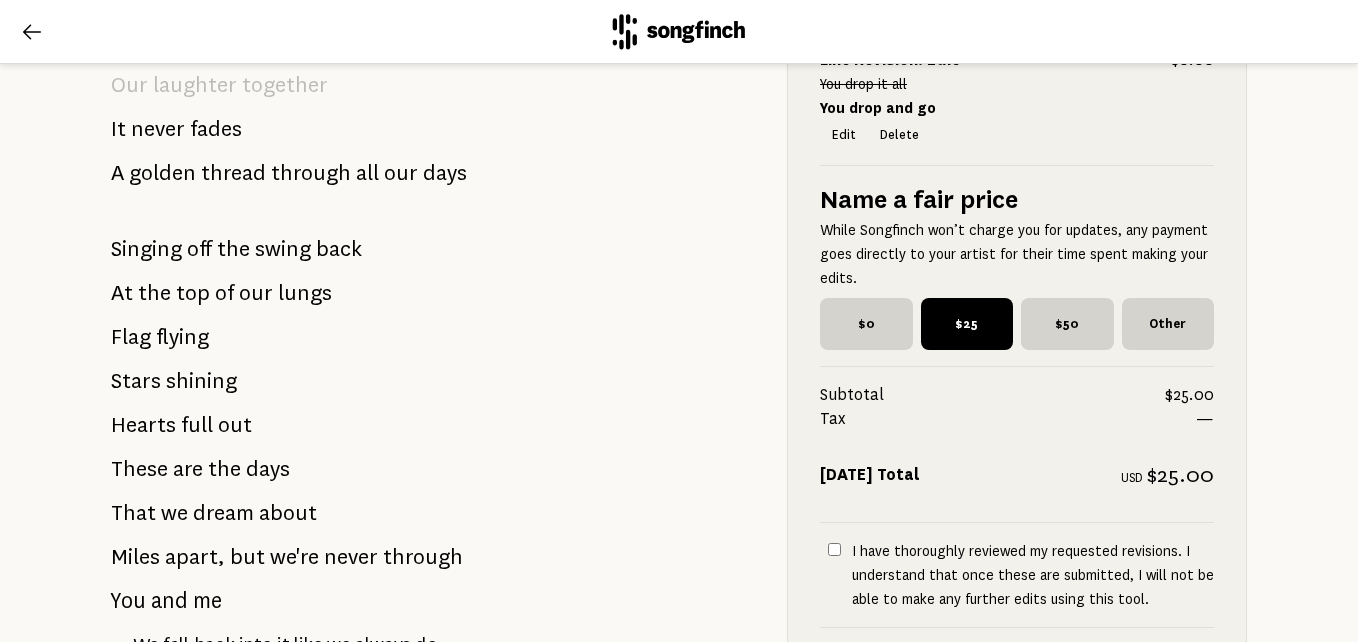 scroll, scrollTop: 2600, scrollLeft: 0, axis: vertical 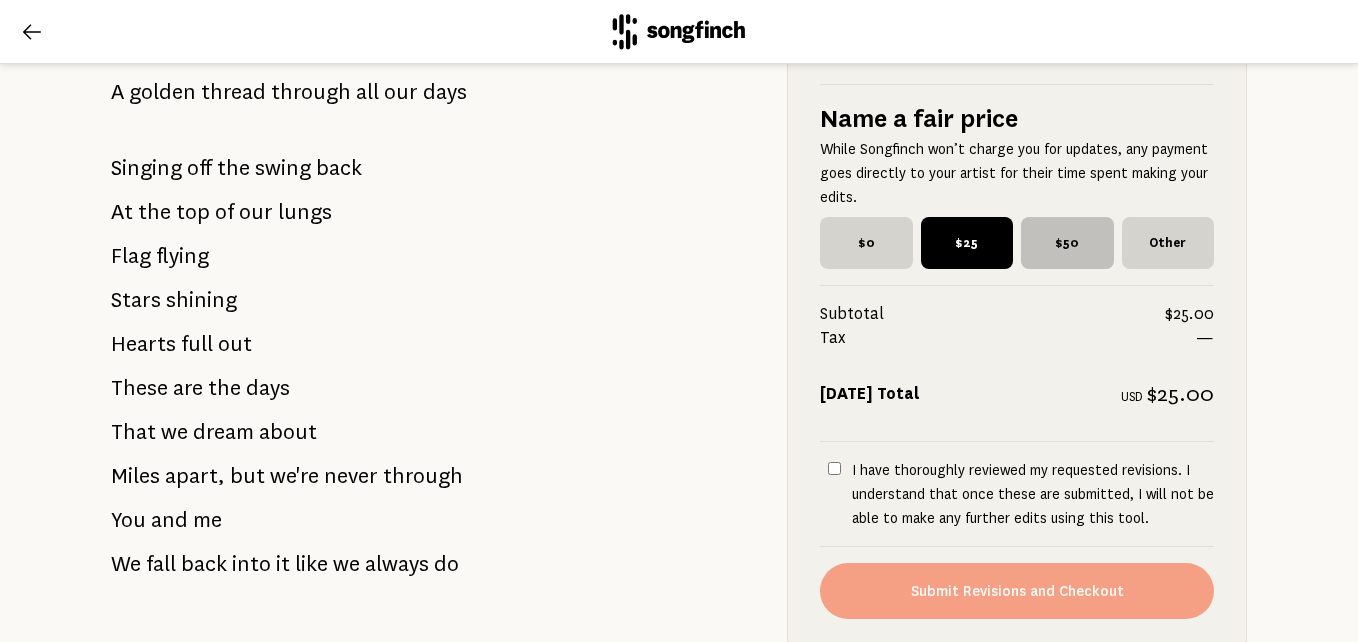 click on "$50" at bounding box center (1067, 243) 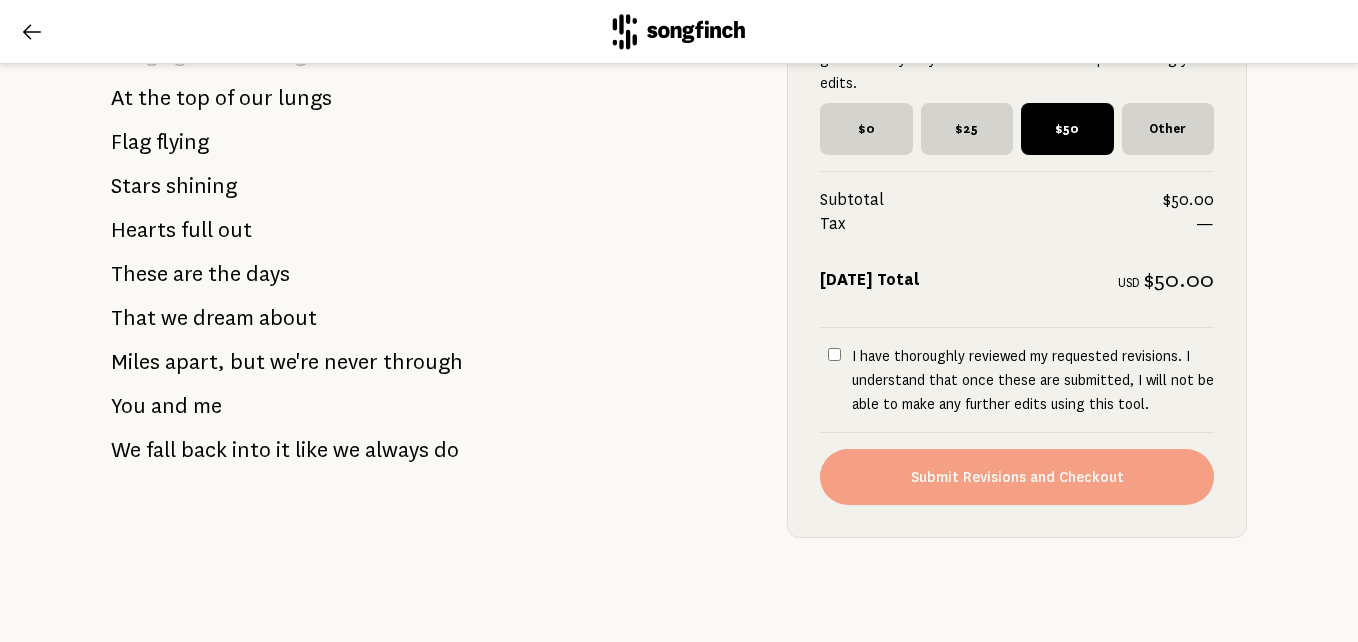scroll, scrollTop: 2744, scrollLeft: 0, axis: vertical 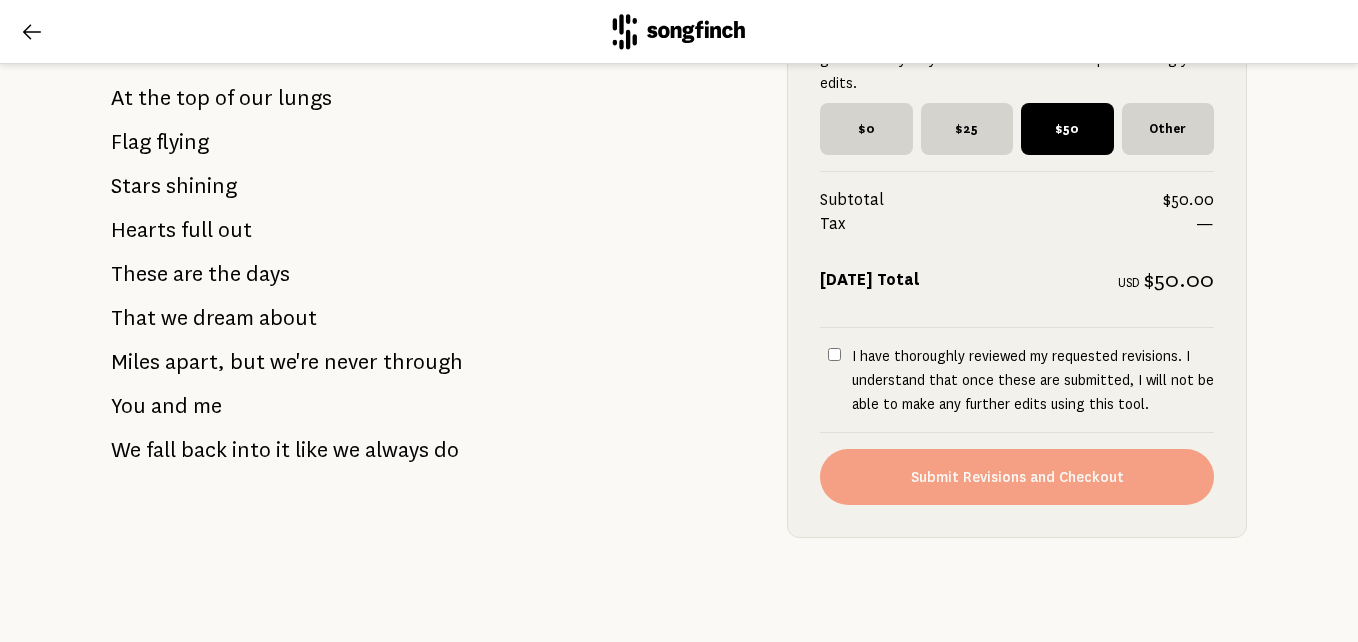 click on "I have thoroughly reviewed my requested revisions. I understand that once these are submitted, I will not be able to make any further edits using this tool." at bounding box center [834, 354] 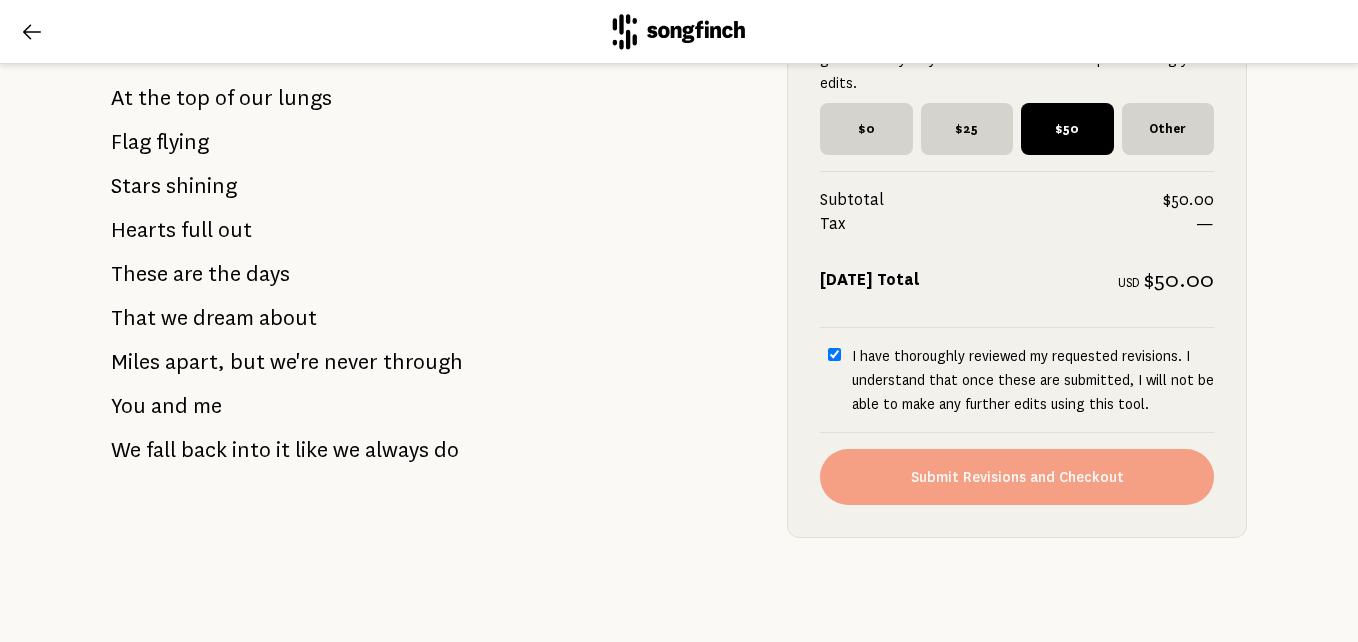 checkbox on "true" 